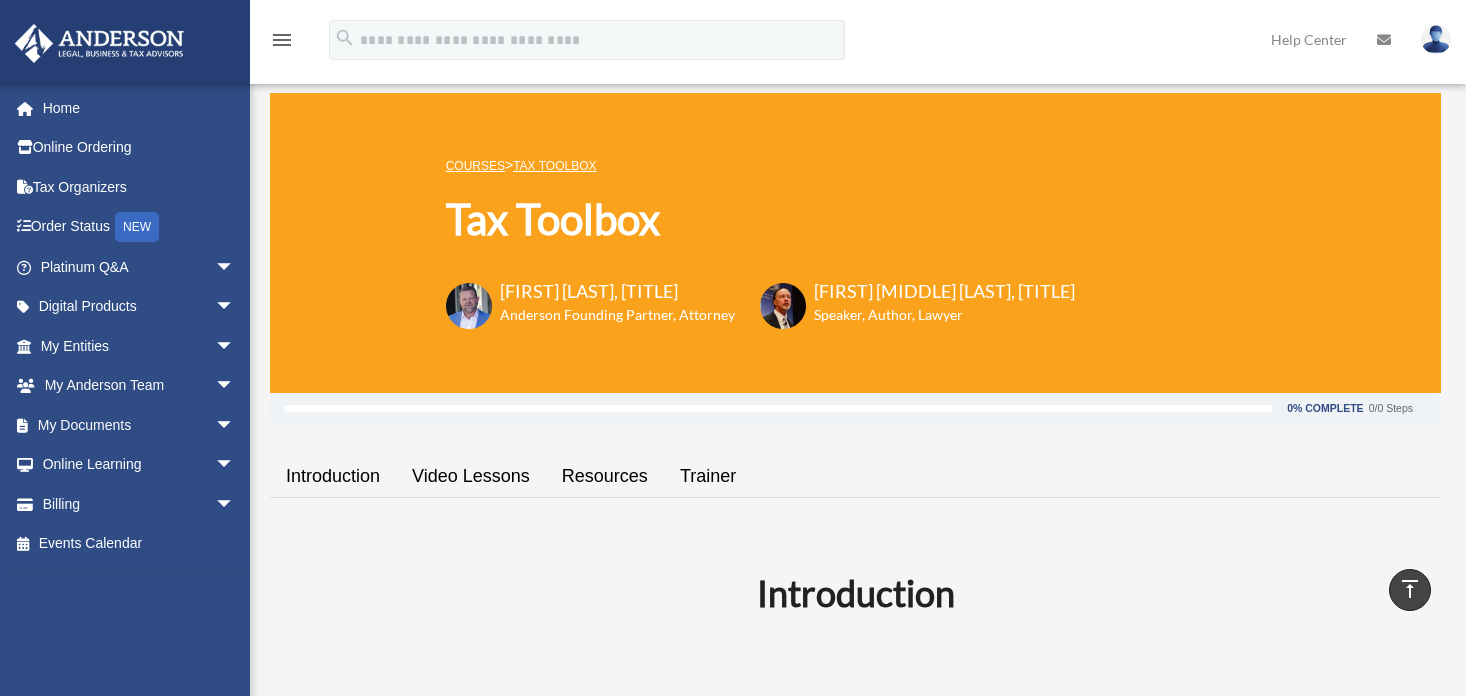 scroll, scrollTop: 1241, scrollLeft: 0, axis: vertical 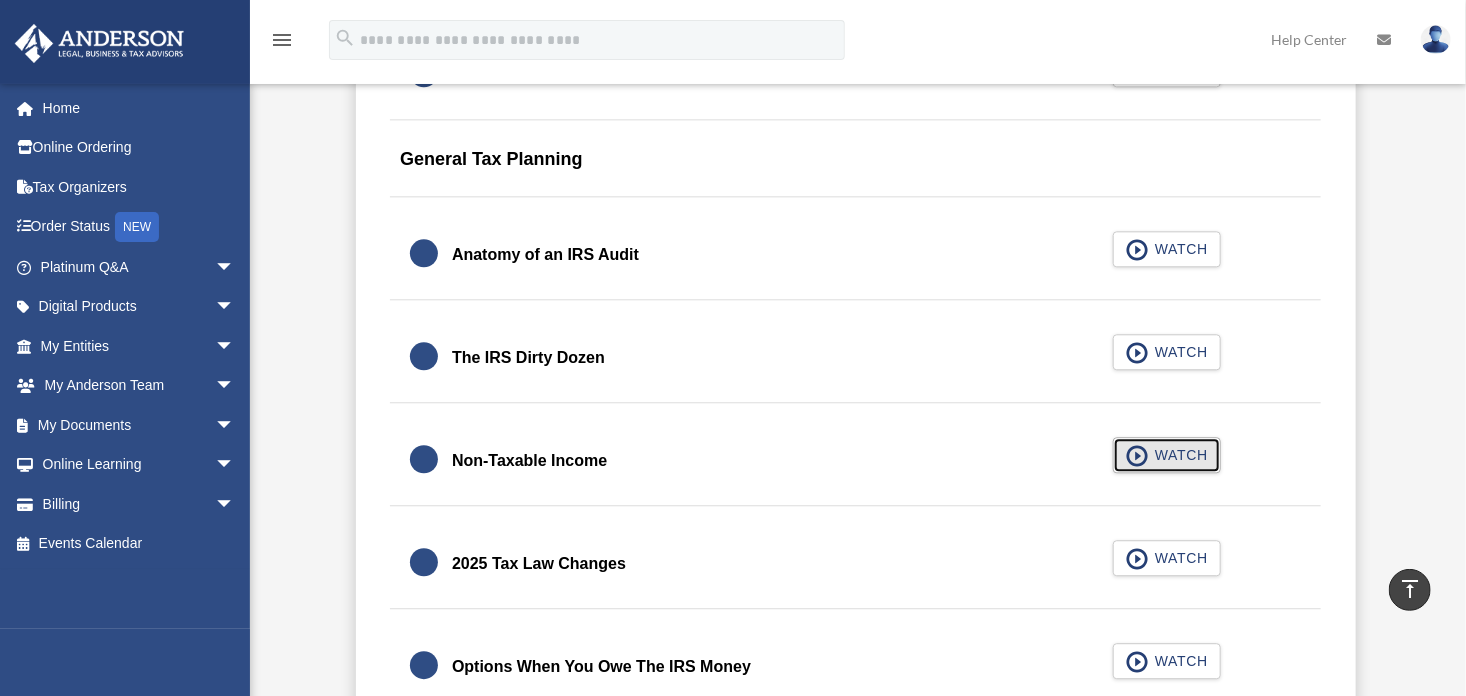 click on "WATCH" at bounding box center (1178, 455) 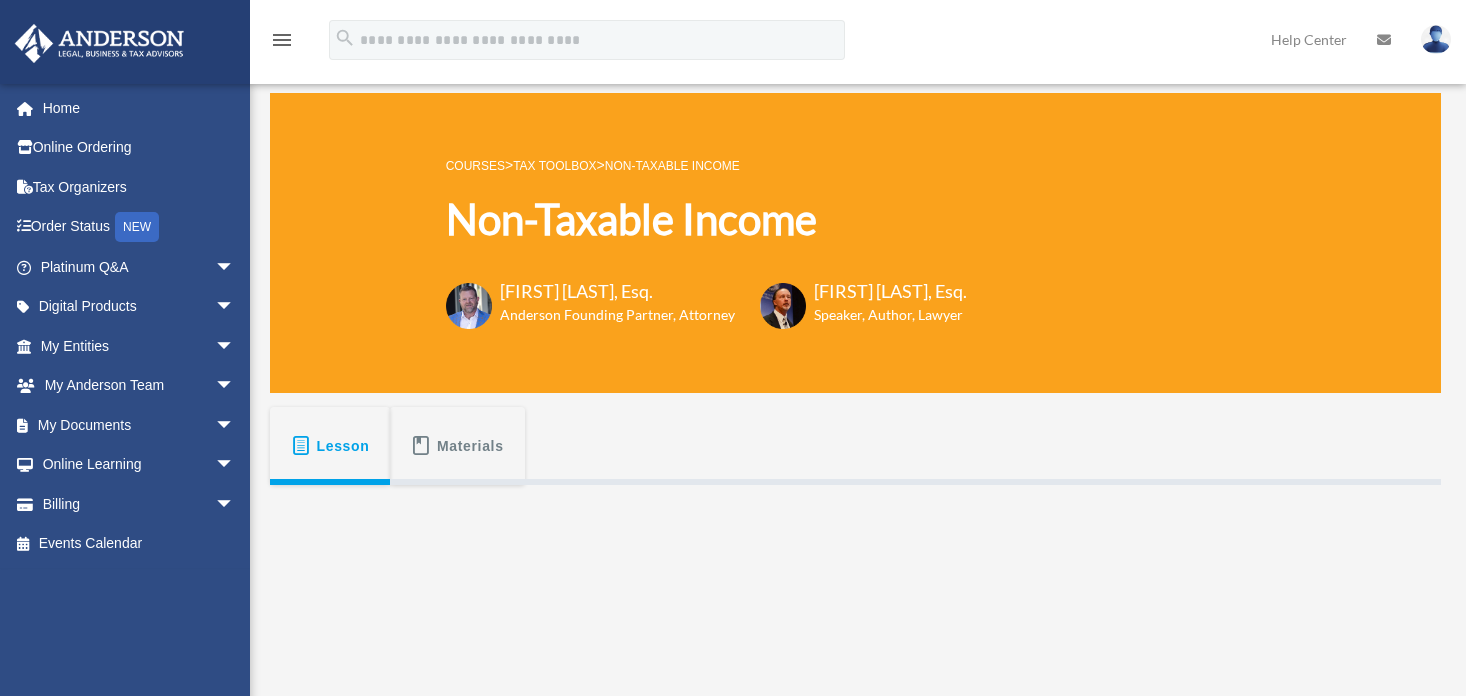 scroll, scrollTop: 0, scrollLeft: 0, axis: both 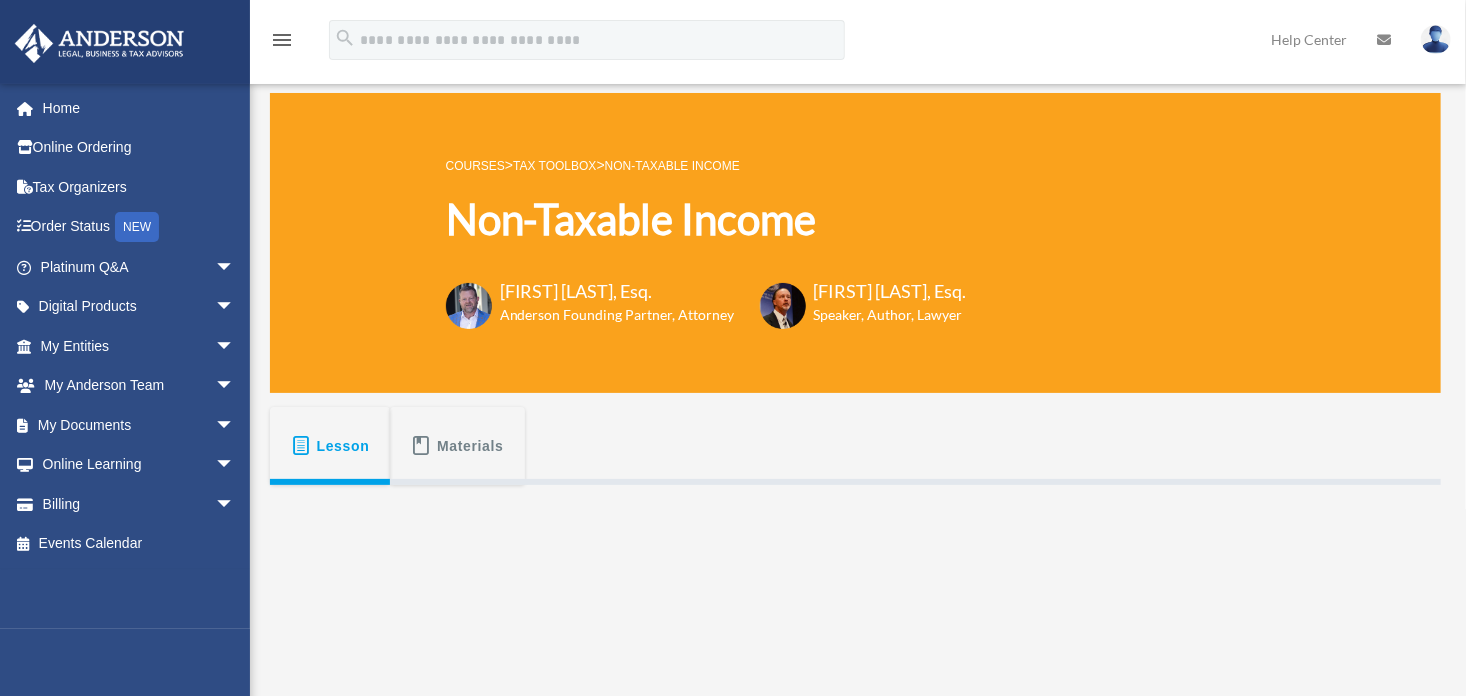 click on "Lesson
Materials" at bounding box center [855, 446] 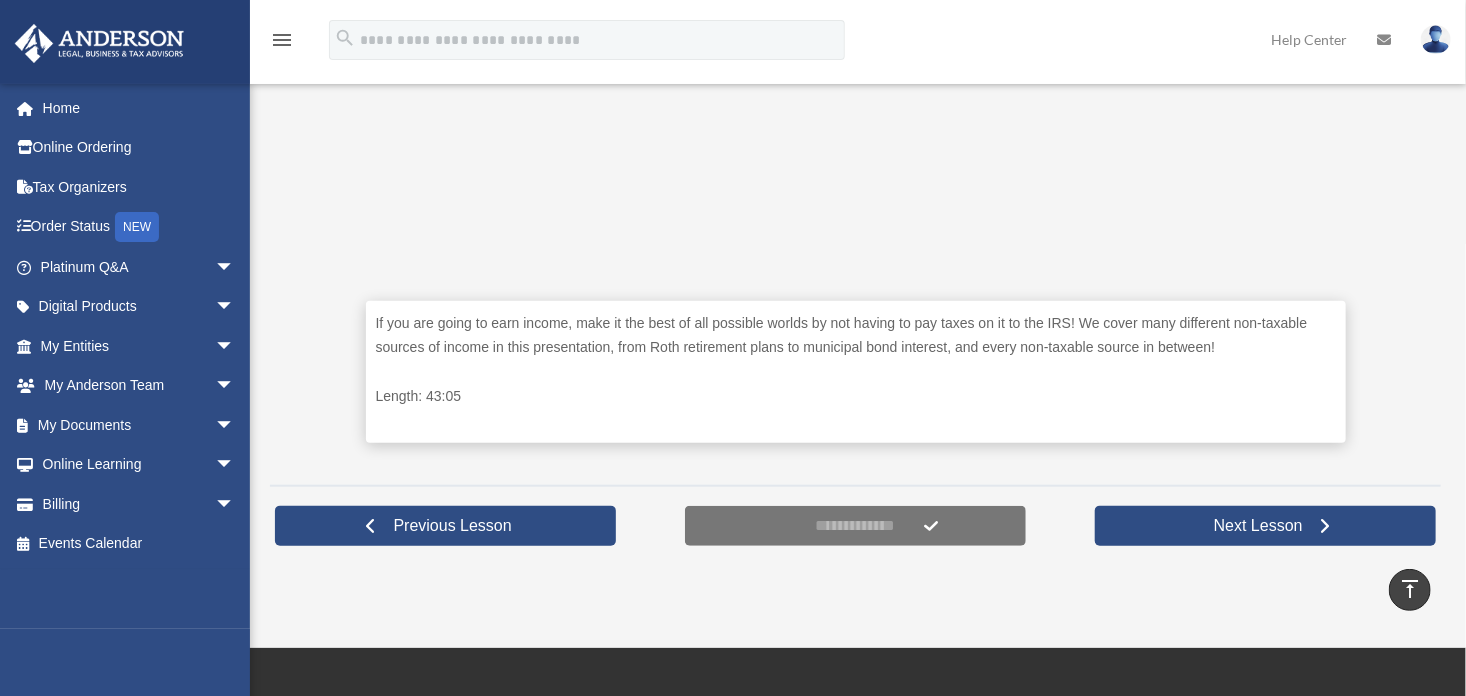 scroll, scrollTop: 778, scrollLeft: 0, axis: vertical 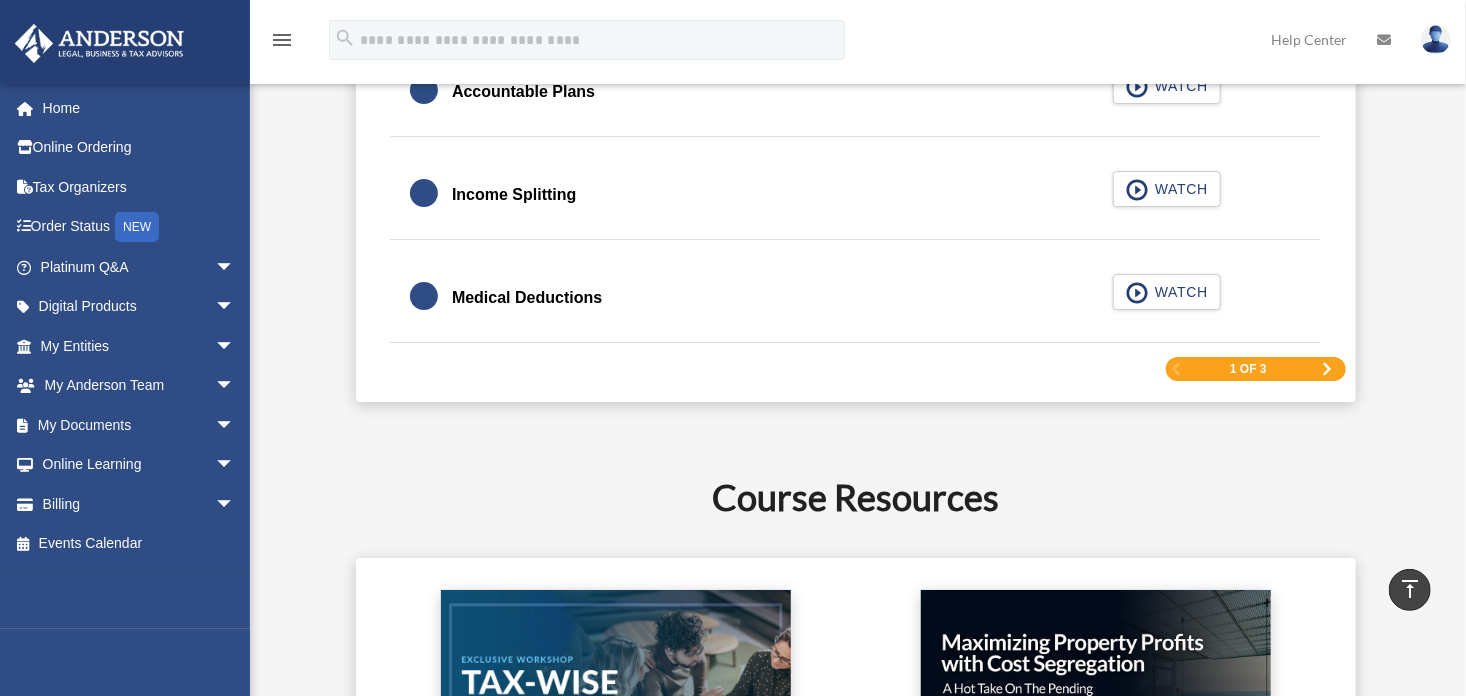 click at bounding box center (1327, 369) 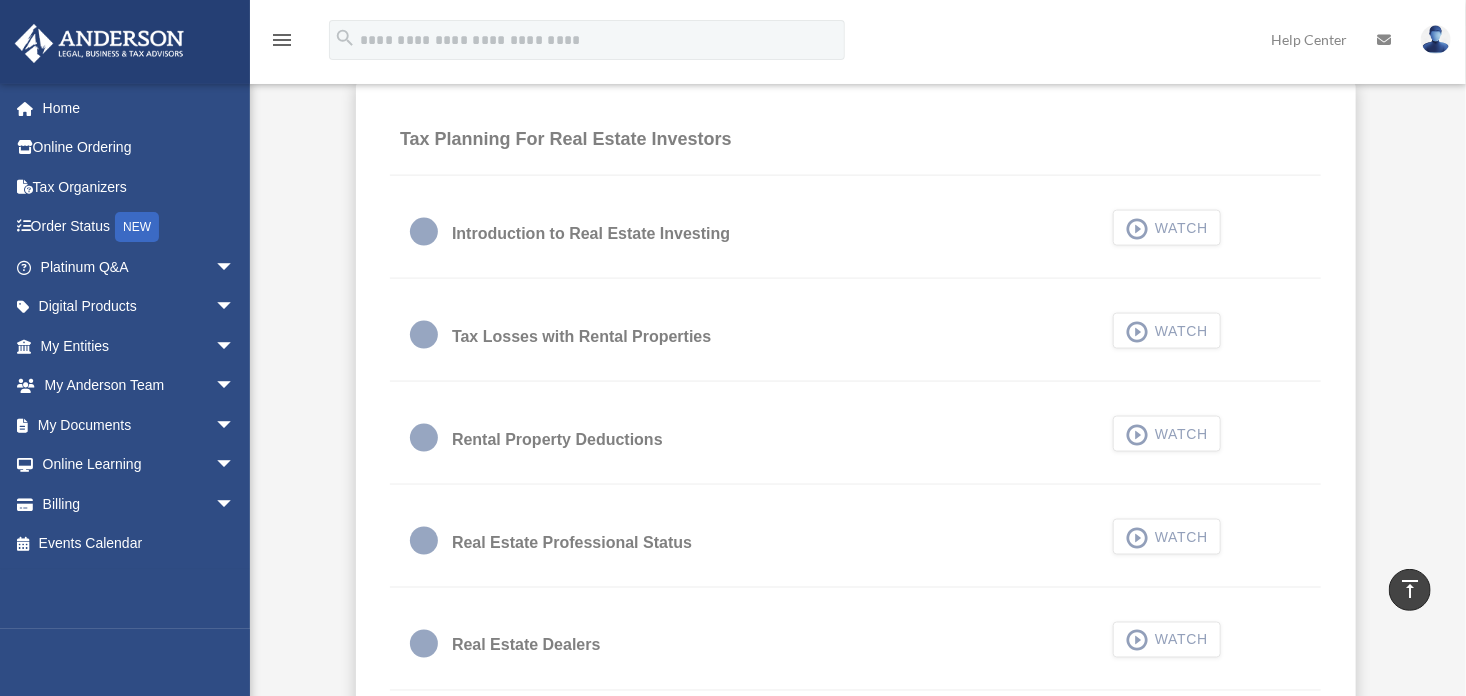 scroll, scrollTop: 1241, scrollLeft: 0, axis: vertical 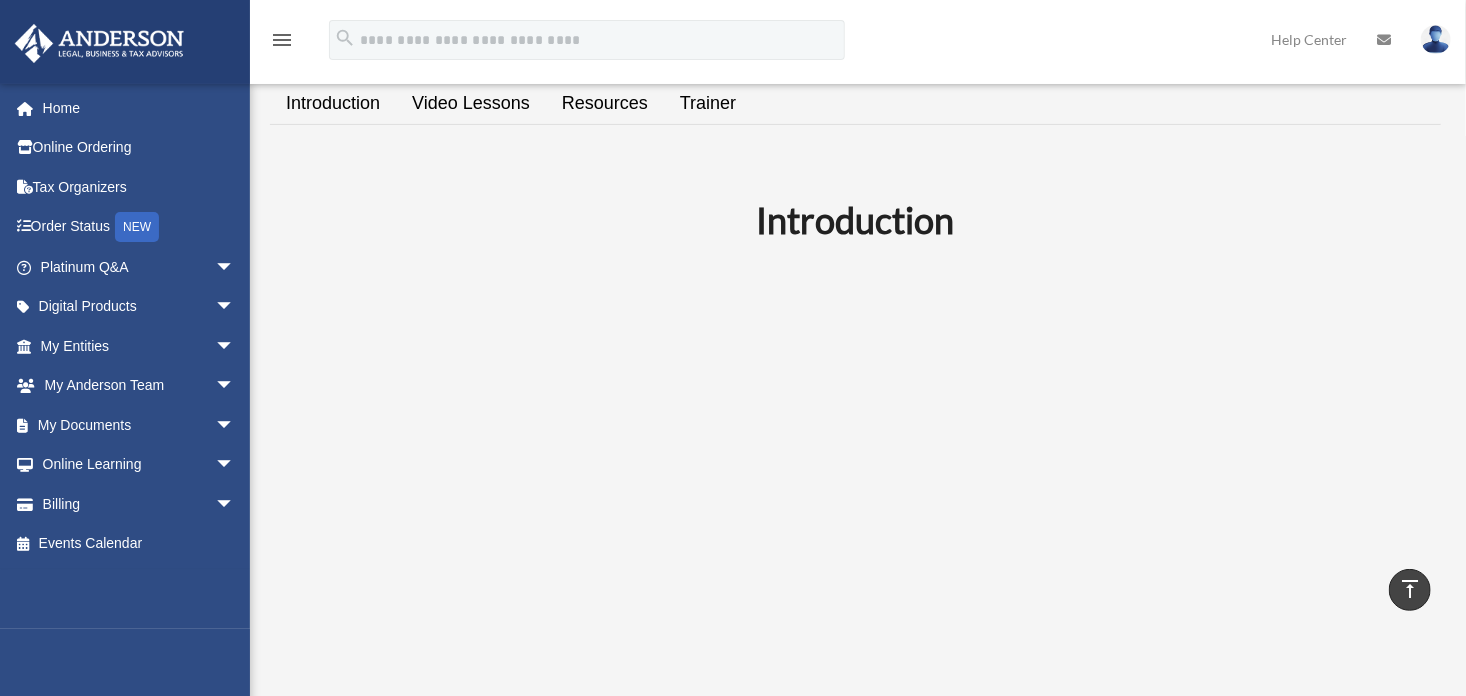 click on "Video Lessons" at bounding box center (471, 103) 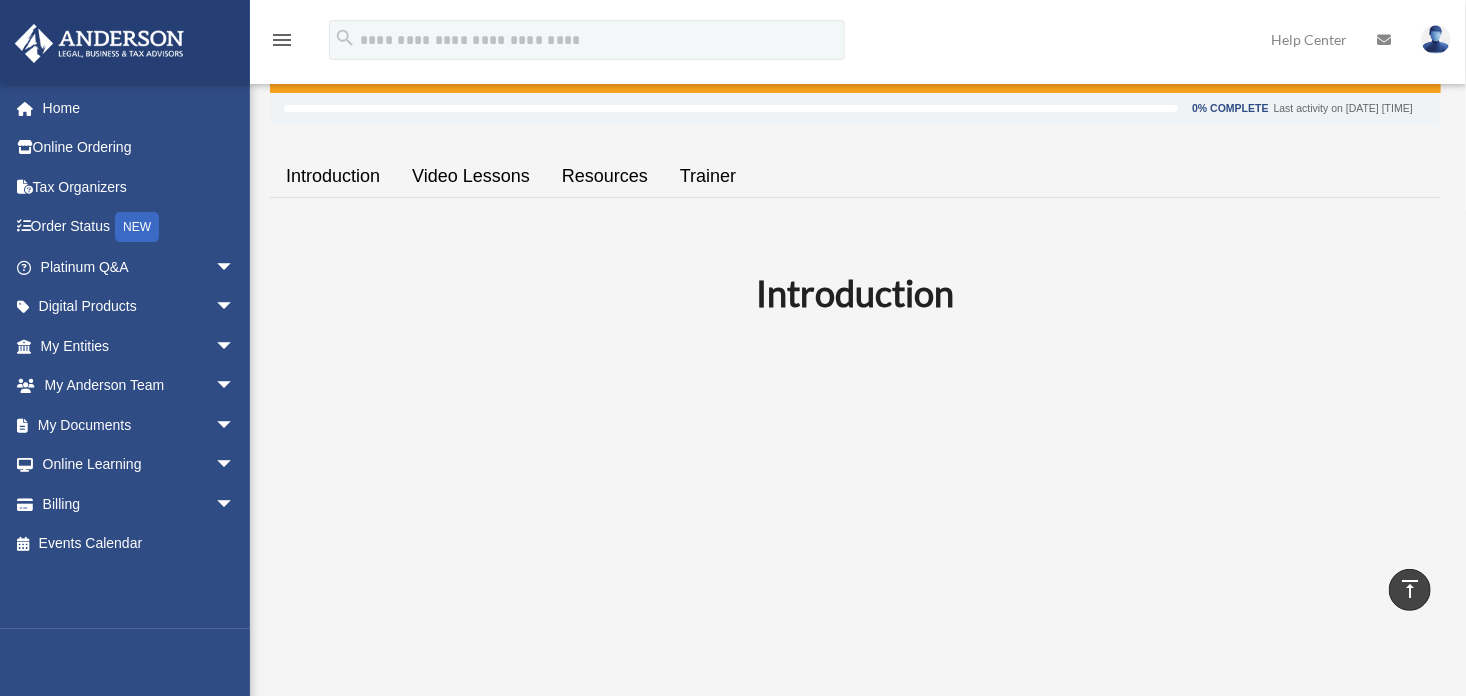 scroll, scrollTop: 265, scrollLeft: 0, axis: vertical 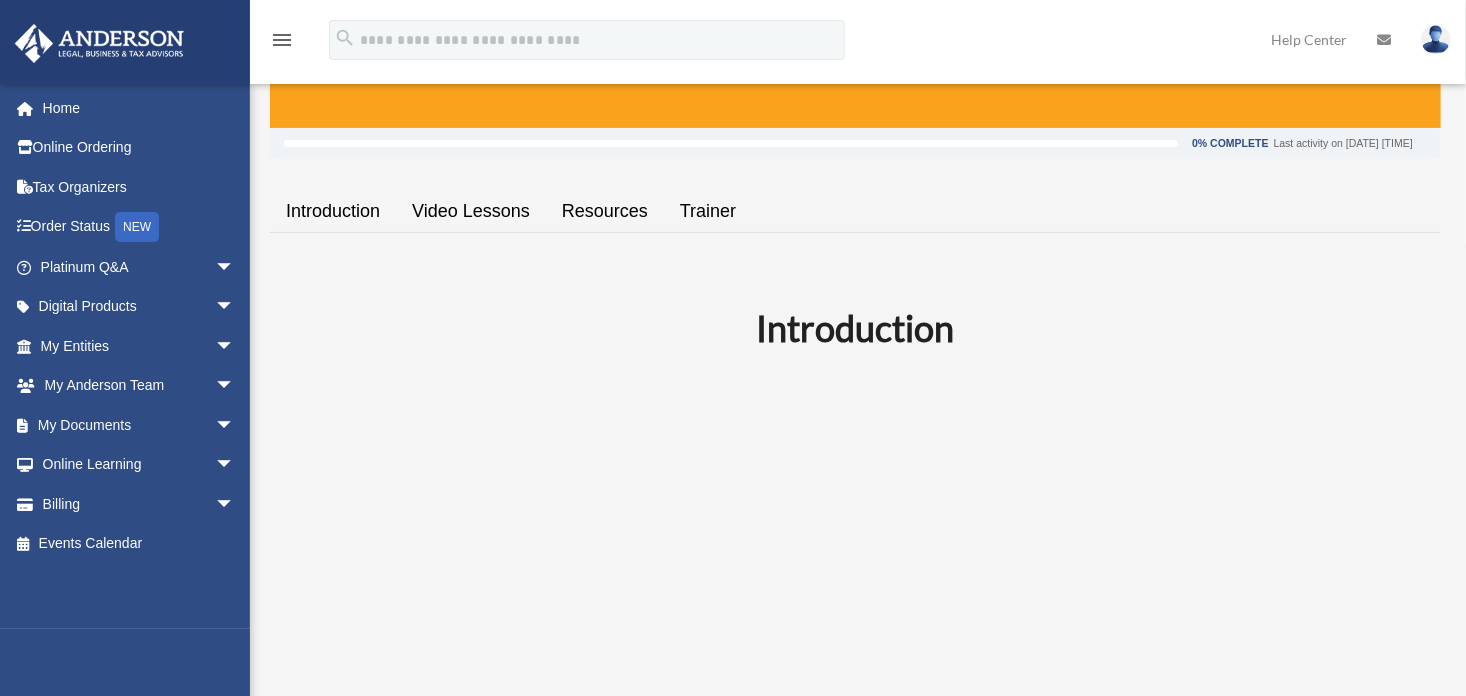 click on "Resources" at bounding box center [605, 211] 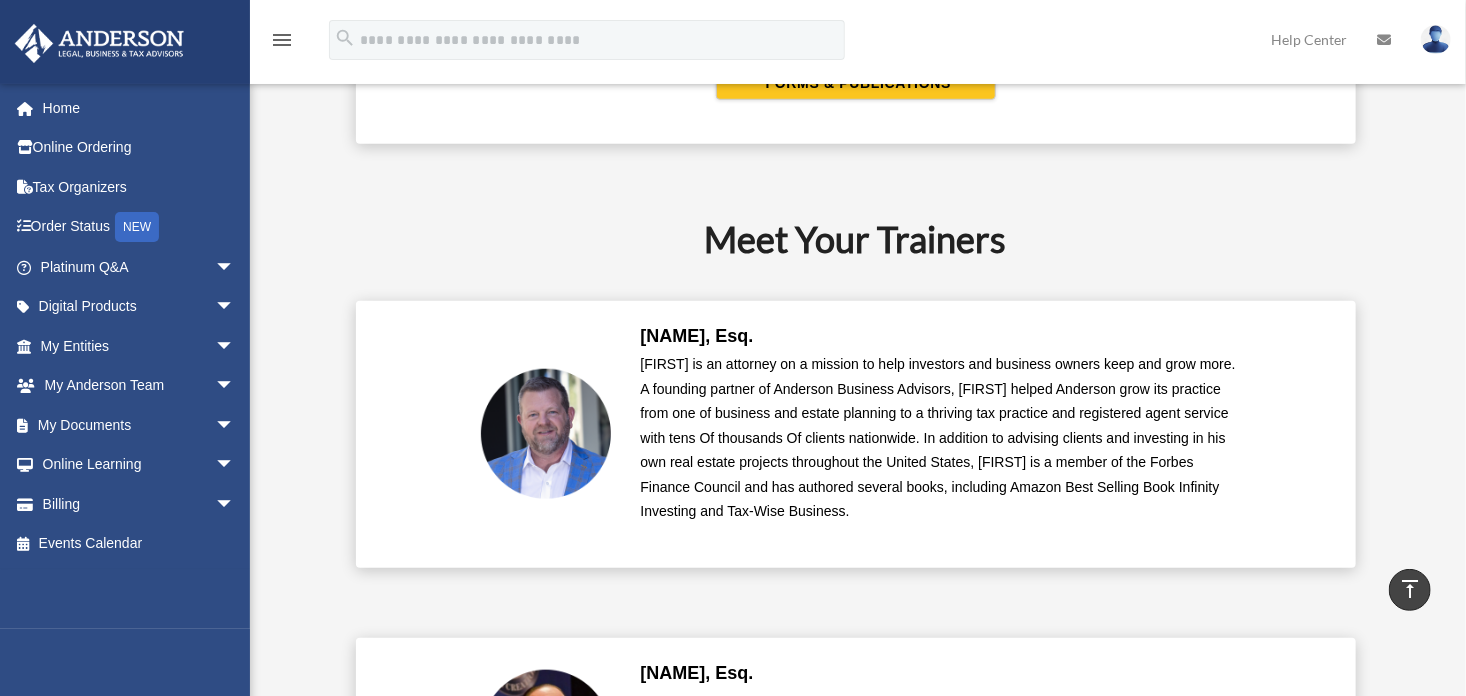 scroll, scrollTop: 4342, scrollLeft: 0, axis: vertical 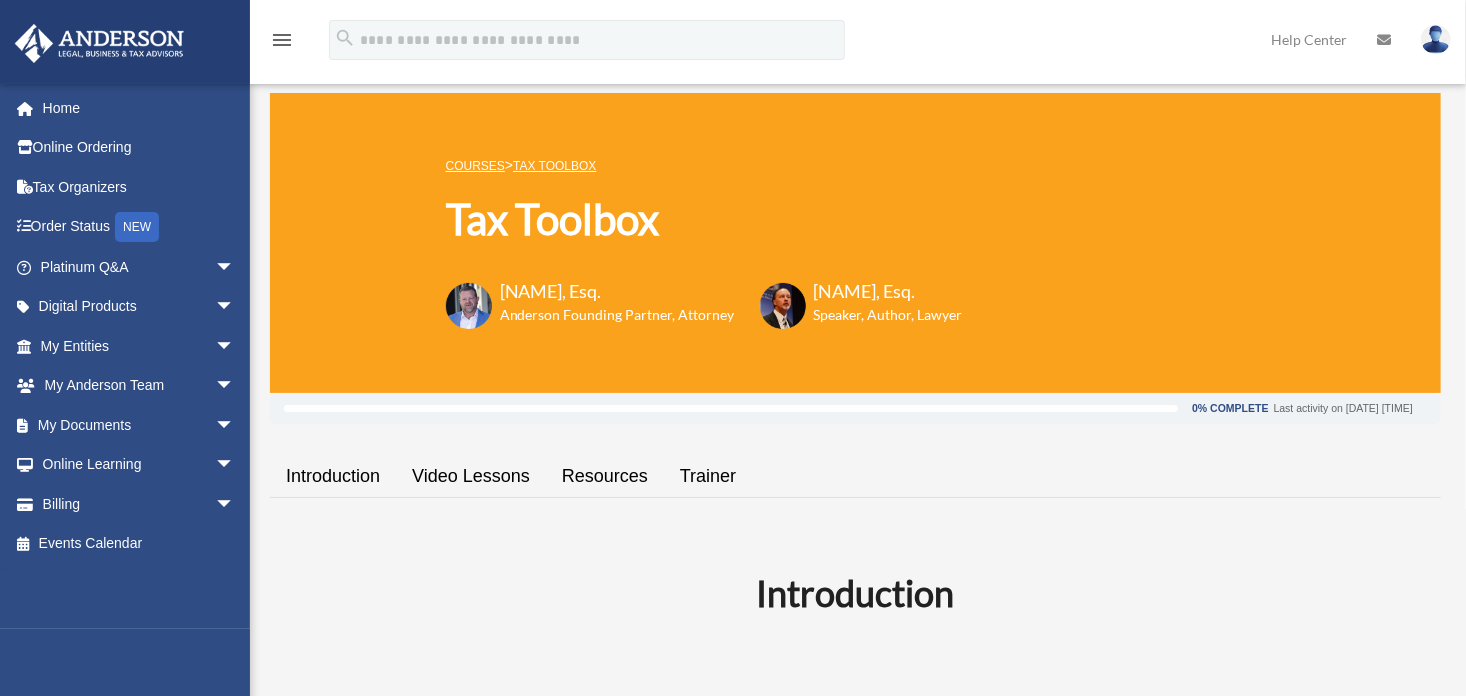 click on "Resources" at bounding box center (605, 476) 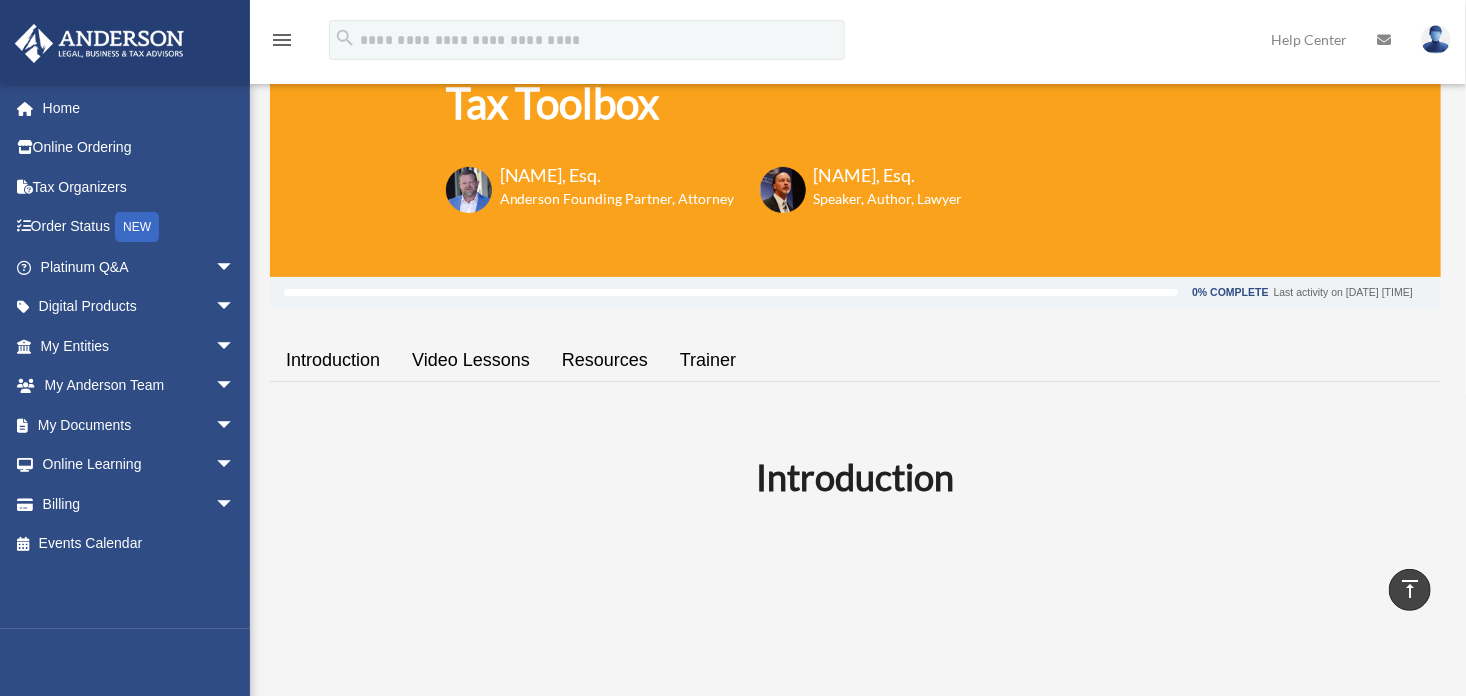scroll, scrollTop: 7, scrollLeft: 0, axis: vertical 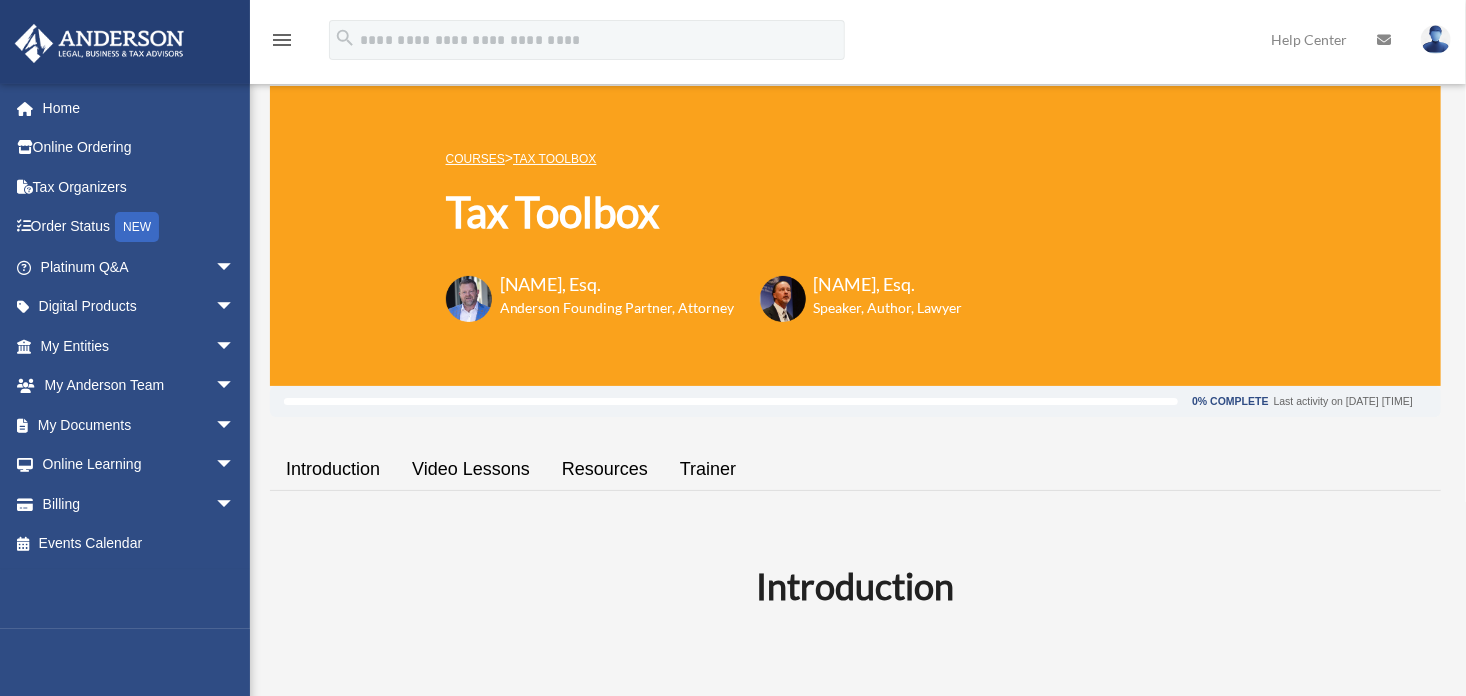 click on "Trainer" at bounding box center [708, 469] 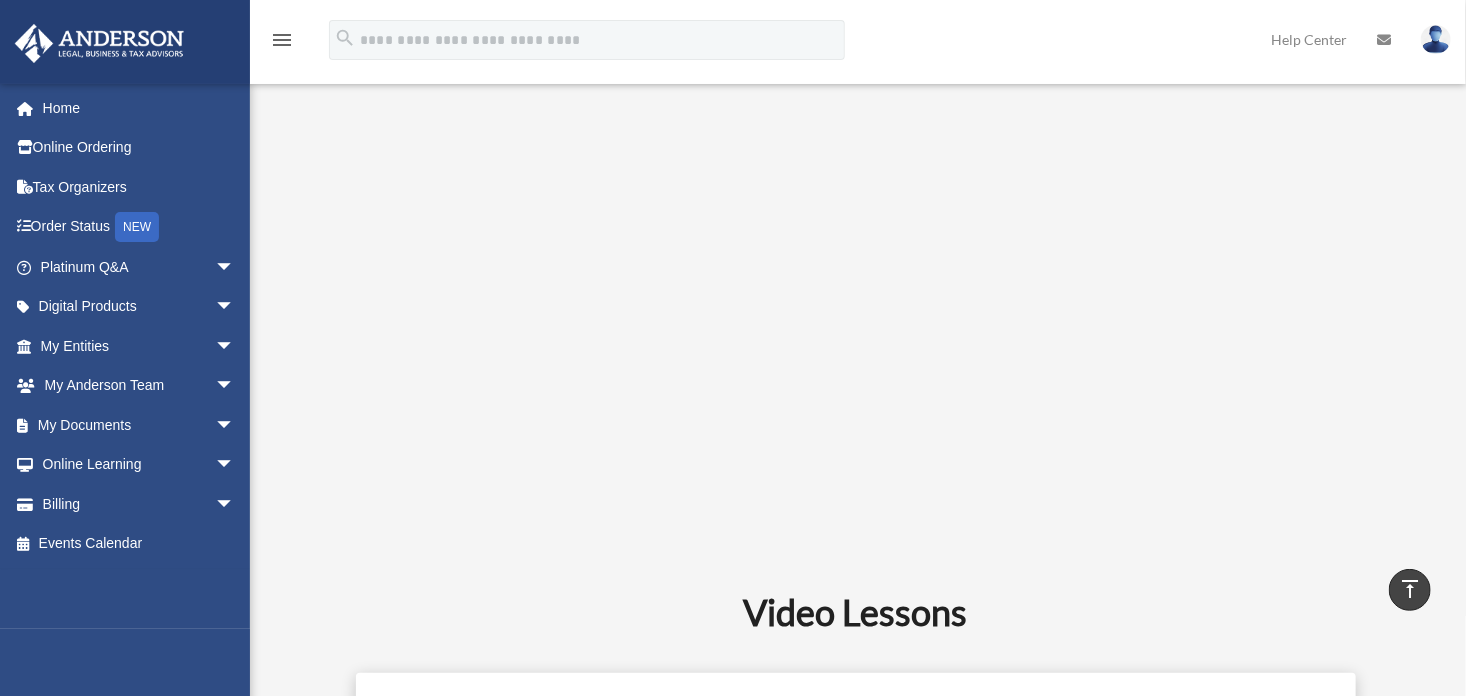 scroll, scrollTop: 295, scrollLeft: 0, axis: vertical 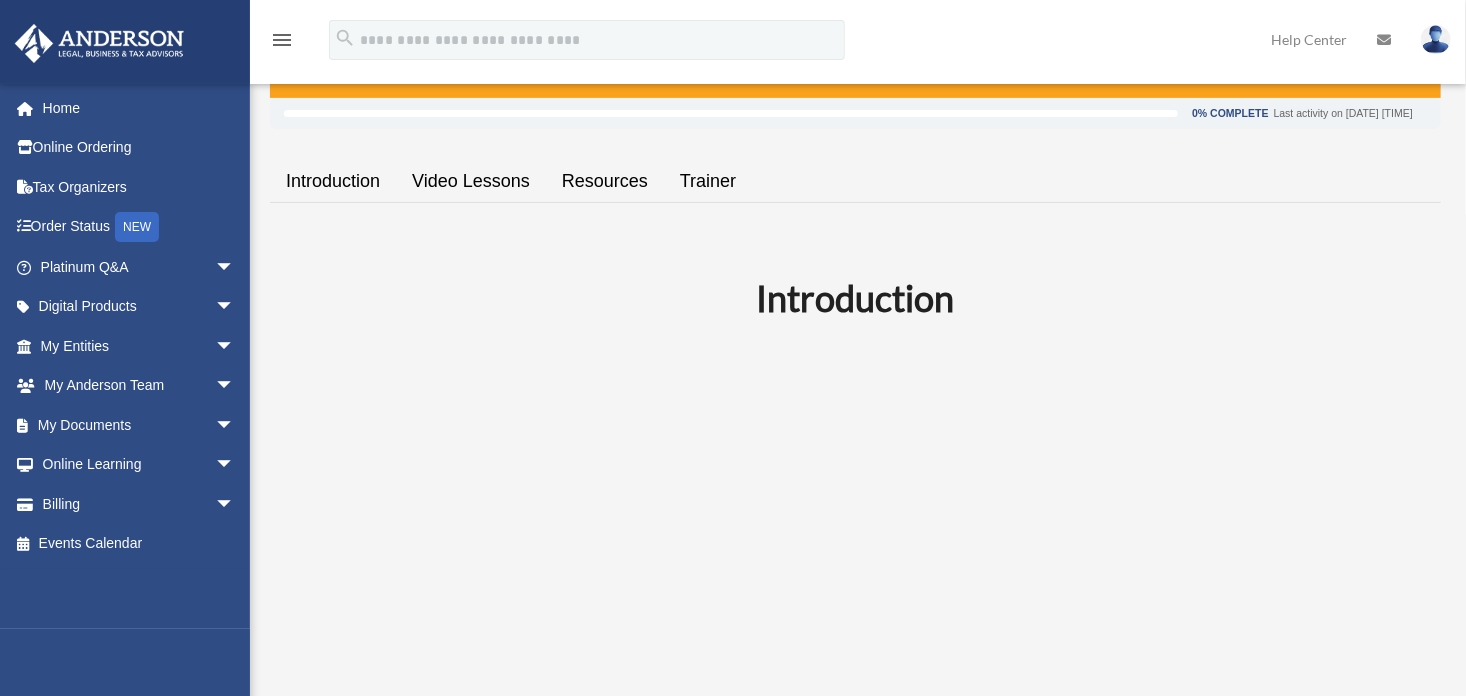 click on "Introduction" at bounding box center (333, 181) 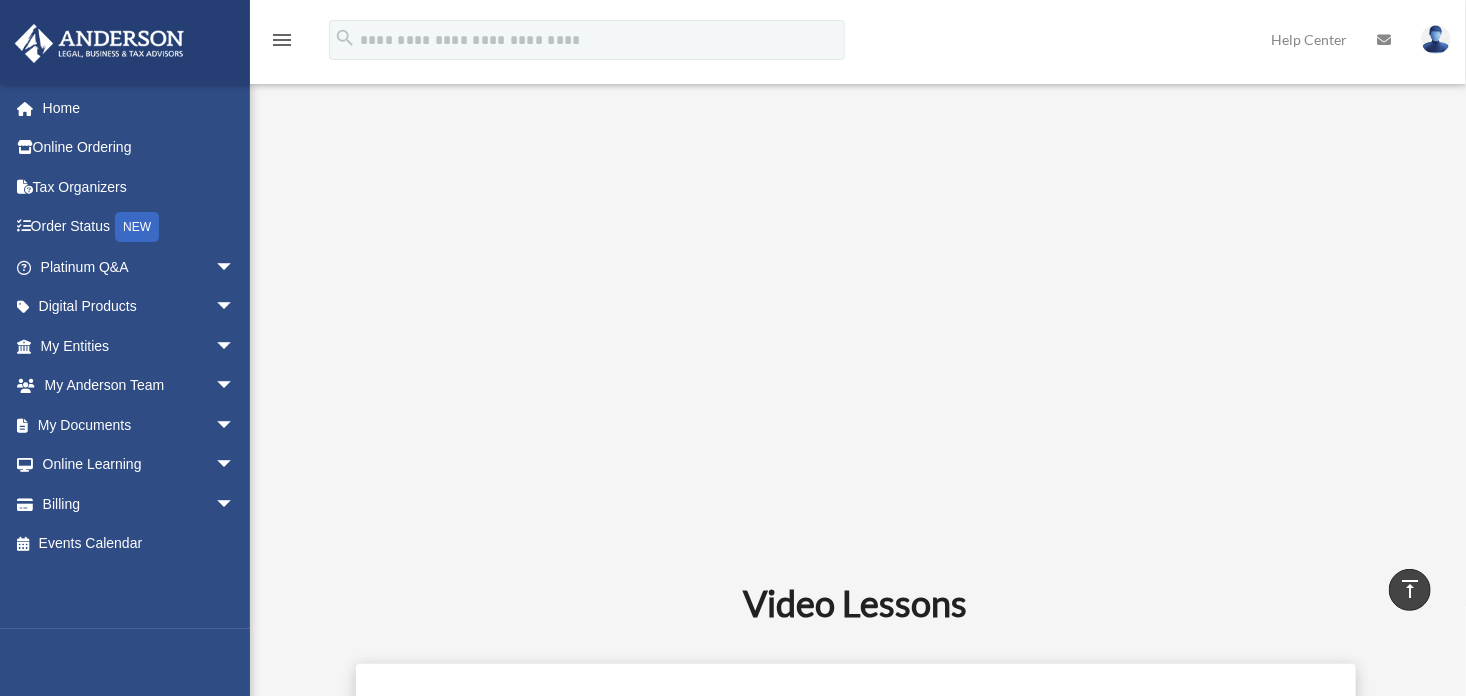 scroll, scrollTop: 684, scrollLeft: 0, axis: vertical 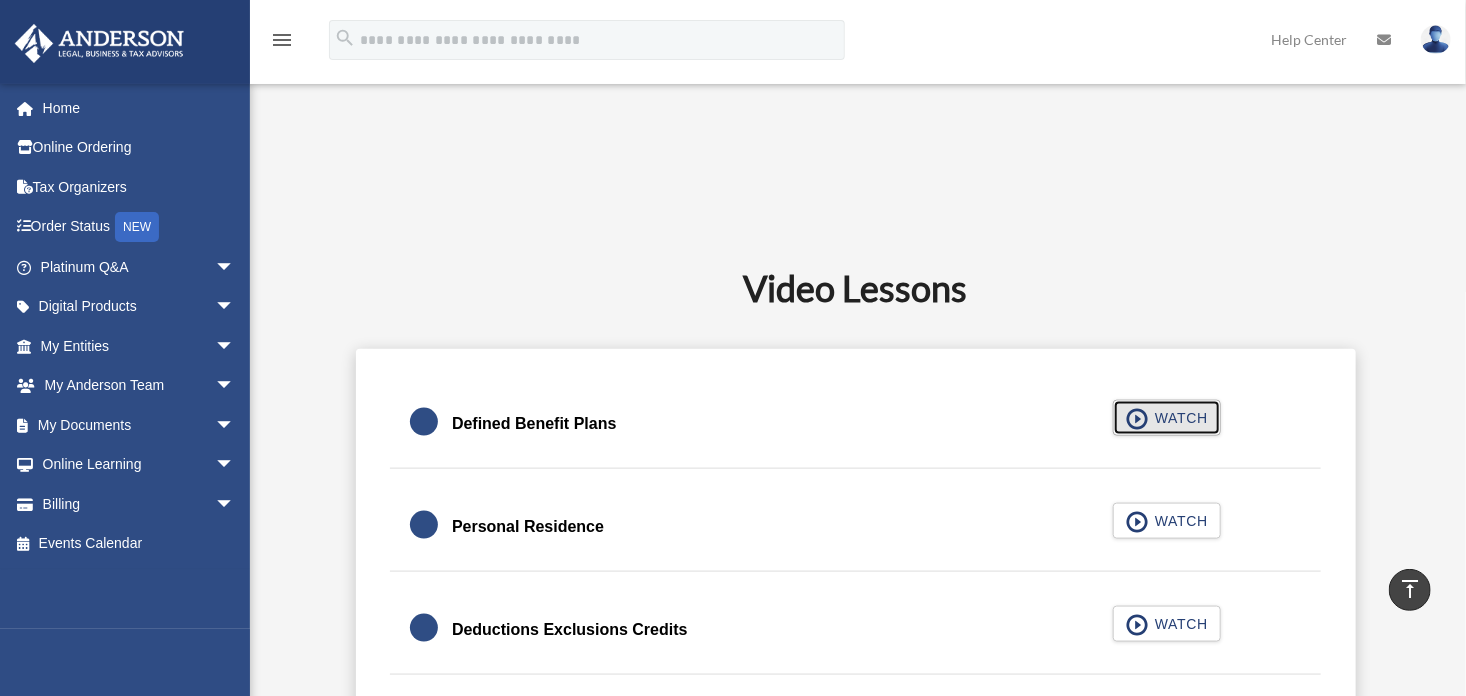 click on "WATCH" at bounding box center [1178, 418] 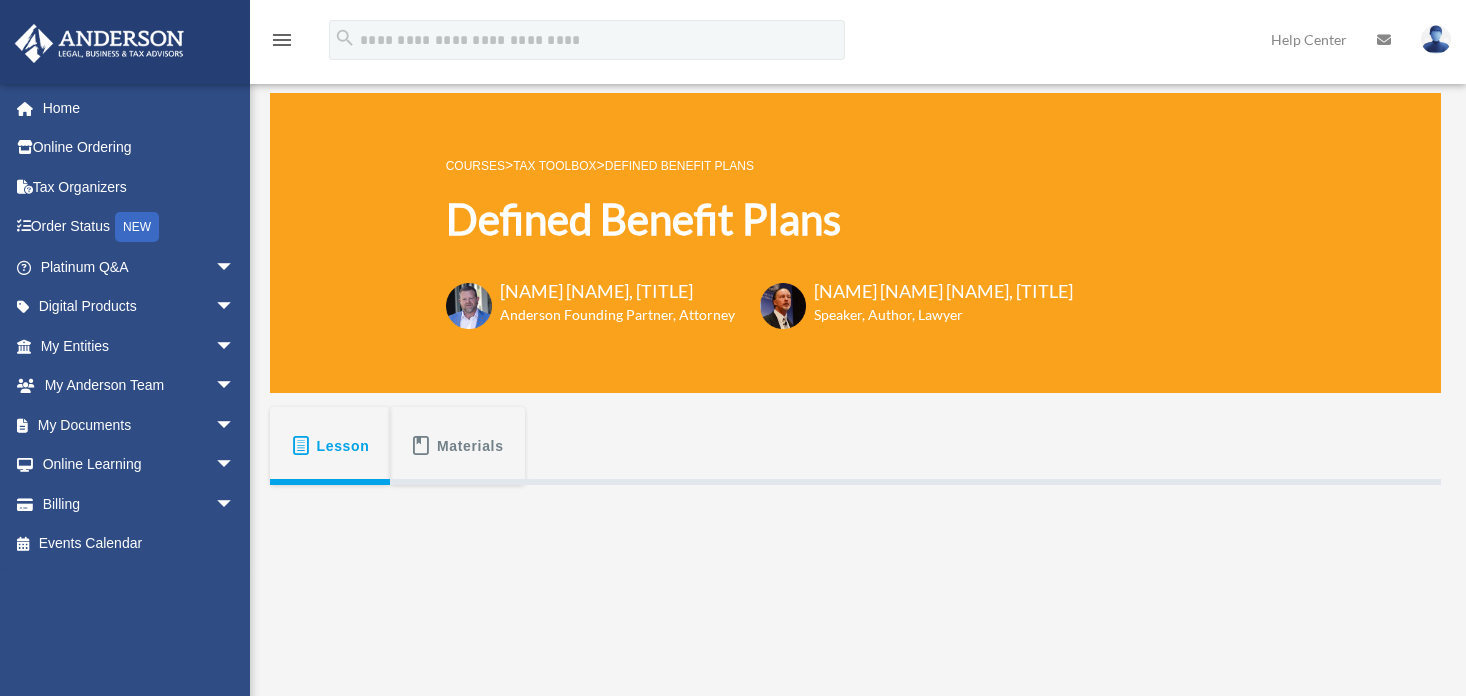 scroll, scrollTop: 0, scrollLeft: 0, axis: both 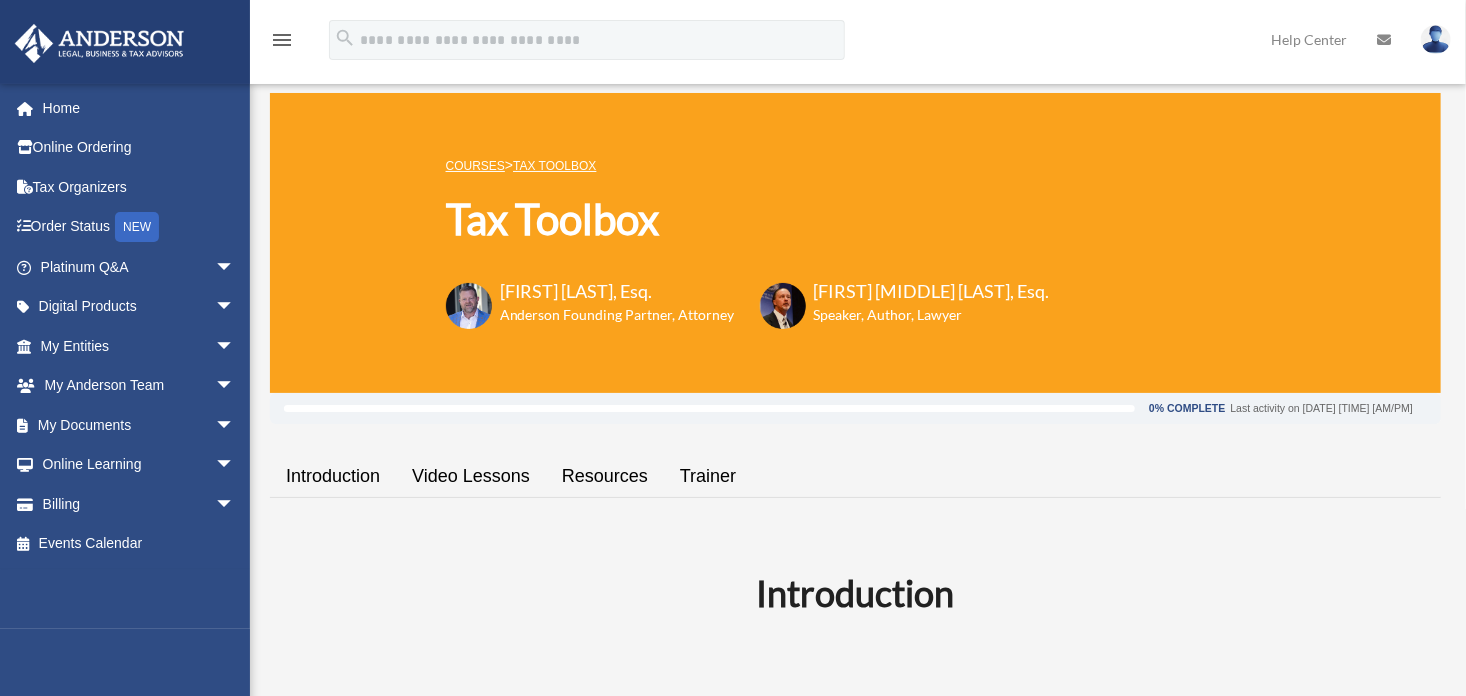 click on "Introduction" at bounding box center (333, 476) 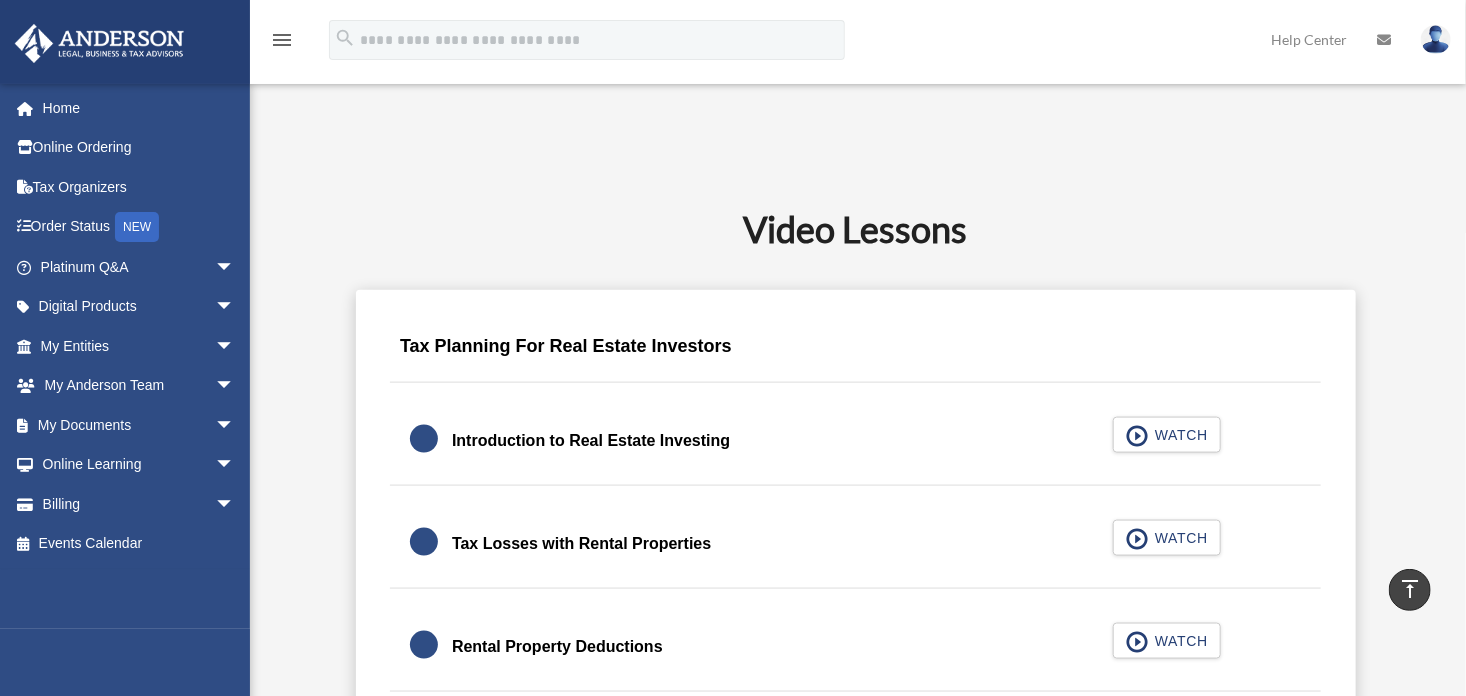 scroll, scrollTop: 990, scrollLeft: 0, axis: vertical 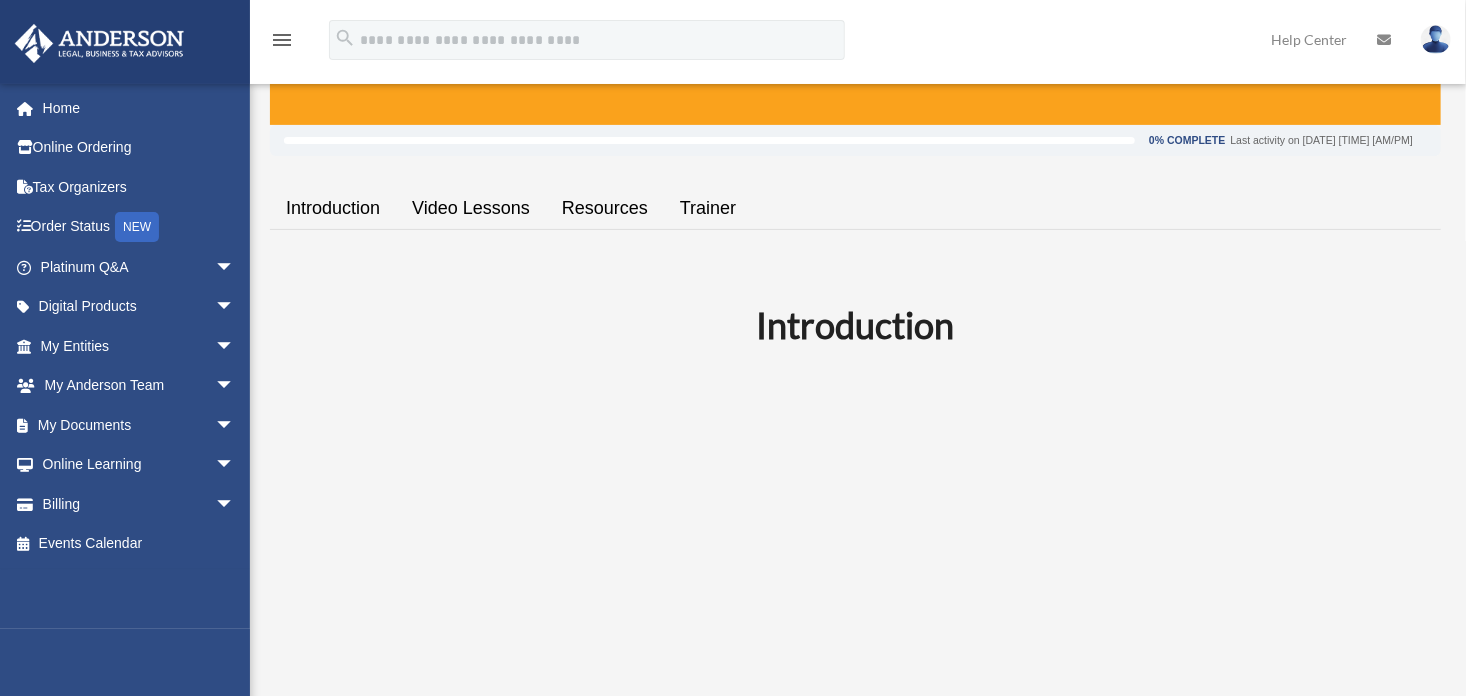 click on "Video Lessons" at bounding box center (471, 208) 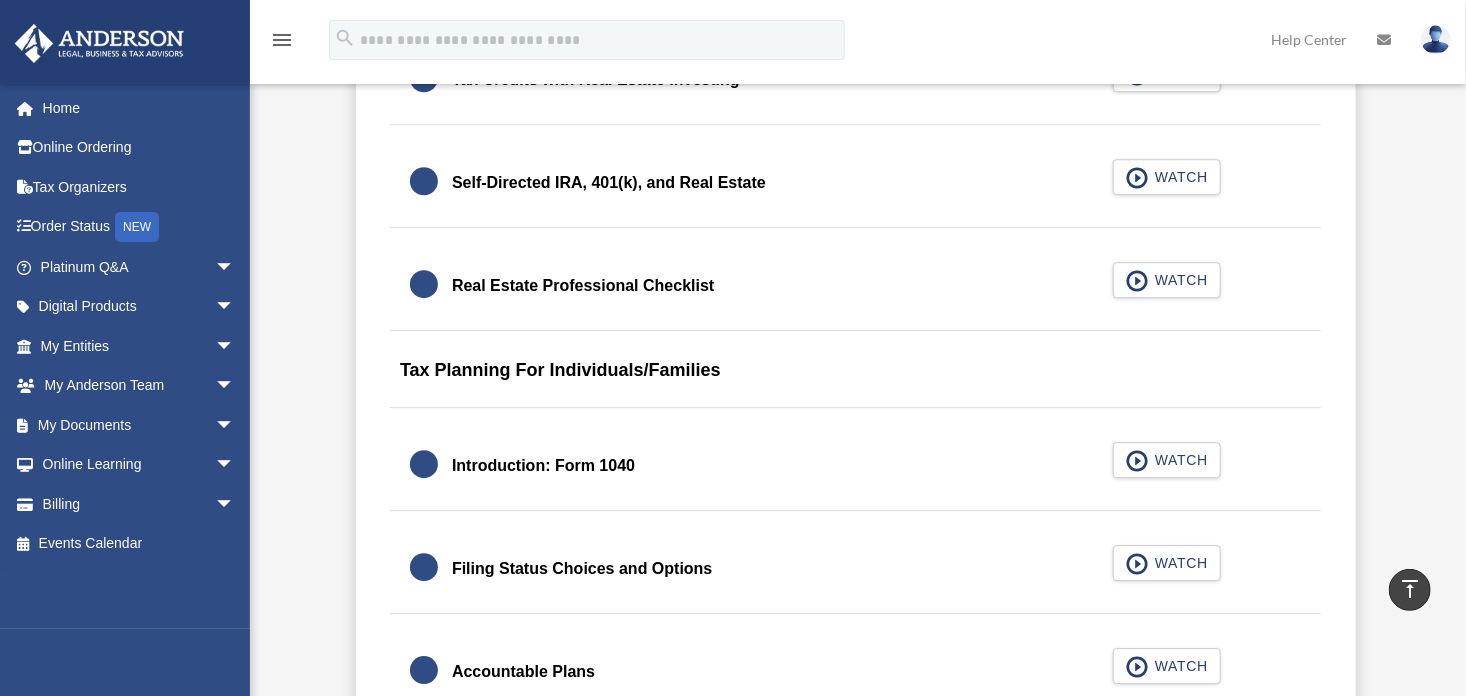 scroll, scrollTop: 2676, scrollLeft: 0, axis: vertical 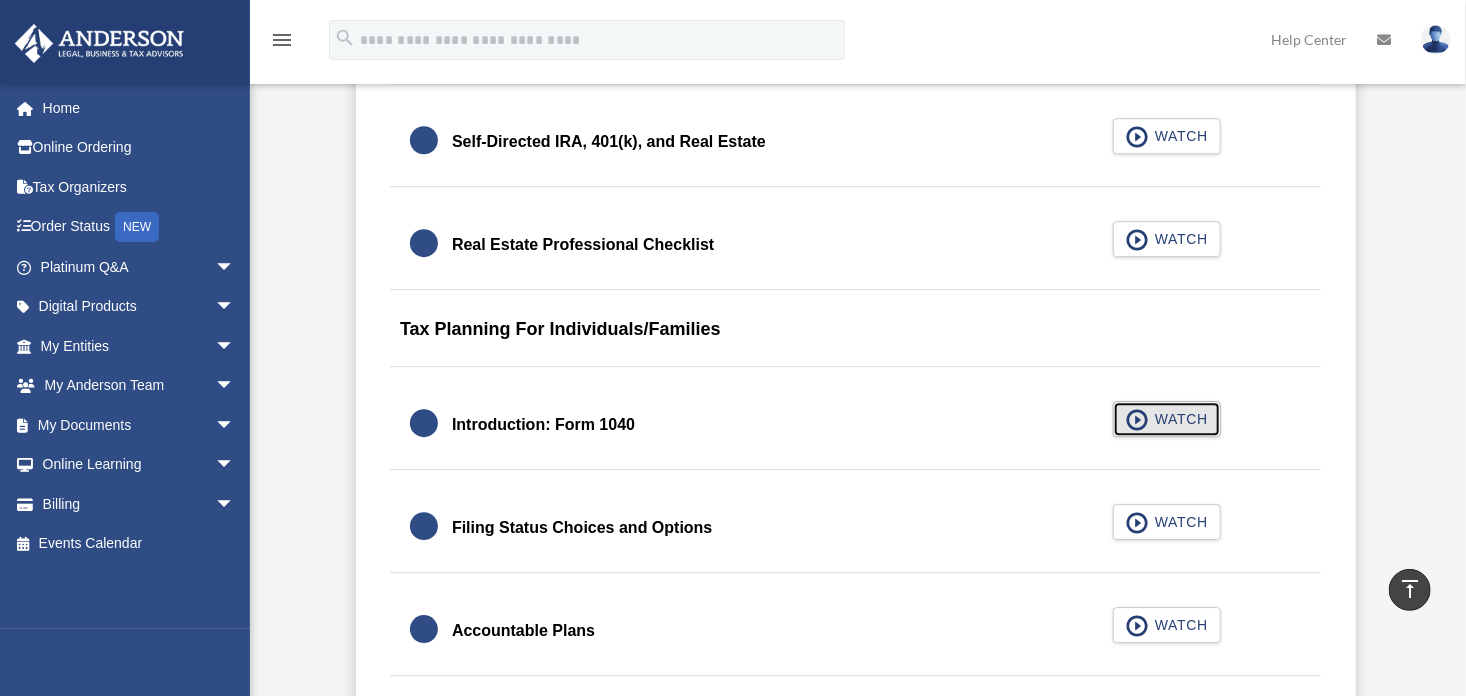 click on "WATCH" at bounding box center [1178, 419] 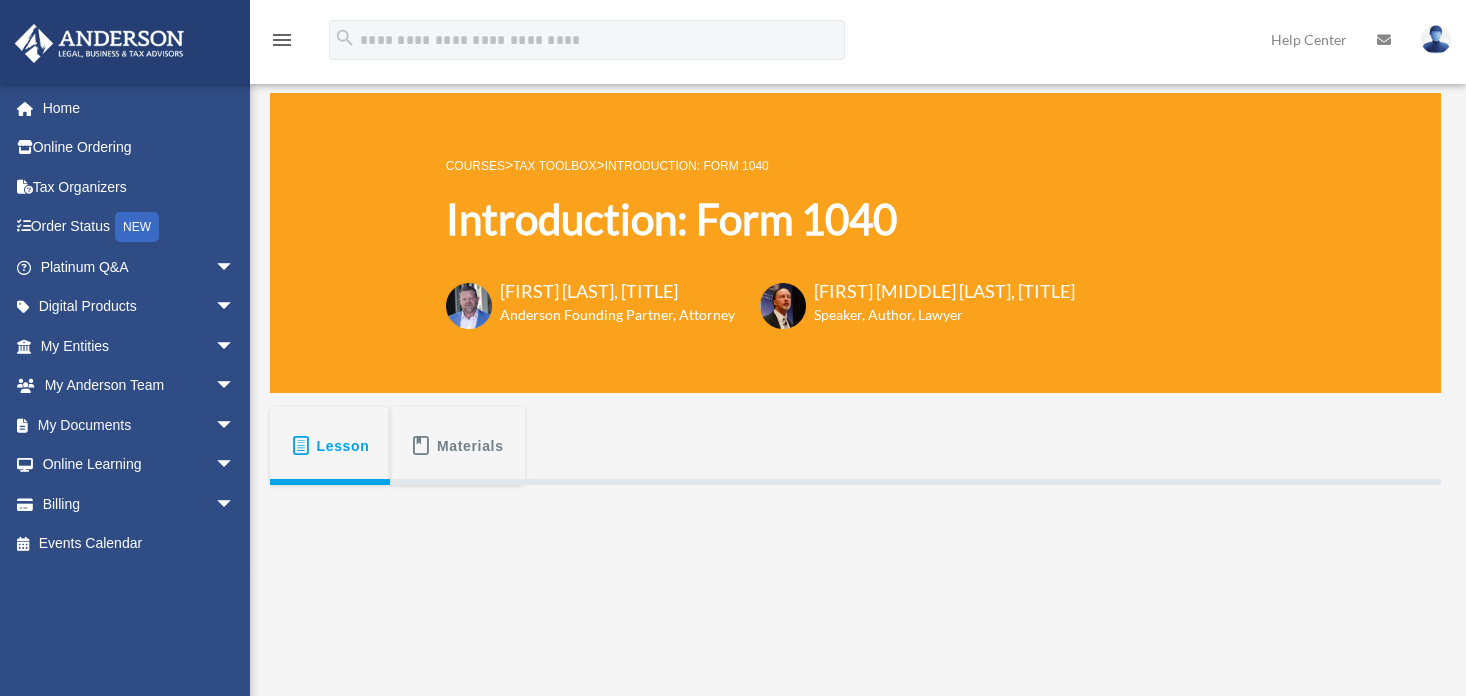 scroll, scrollTop: 0, scrollLeft: 0, axis: both 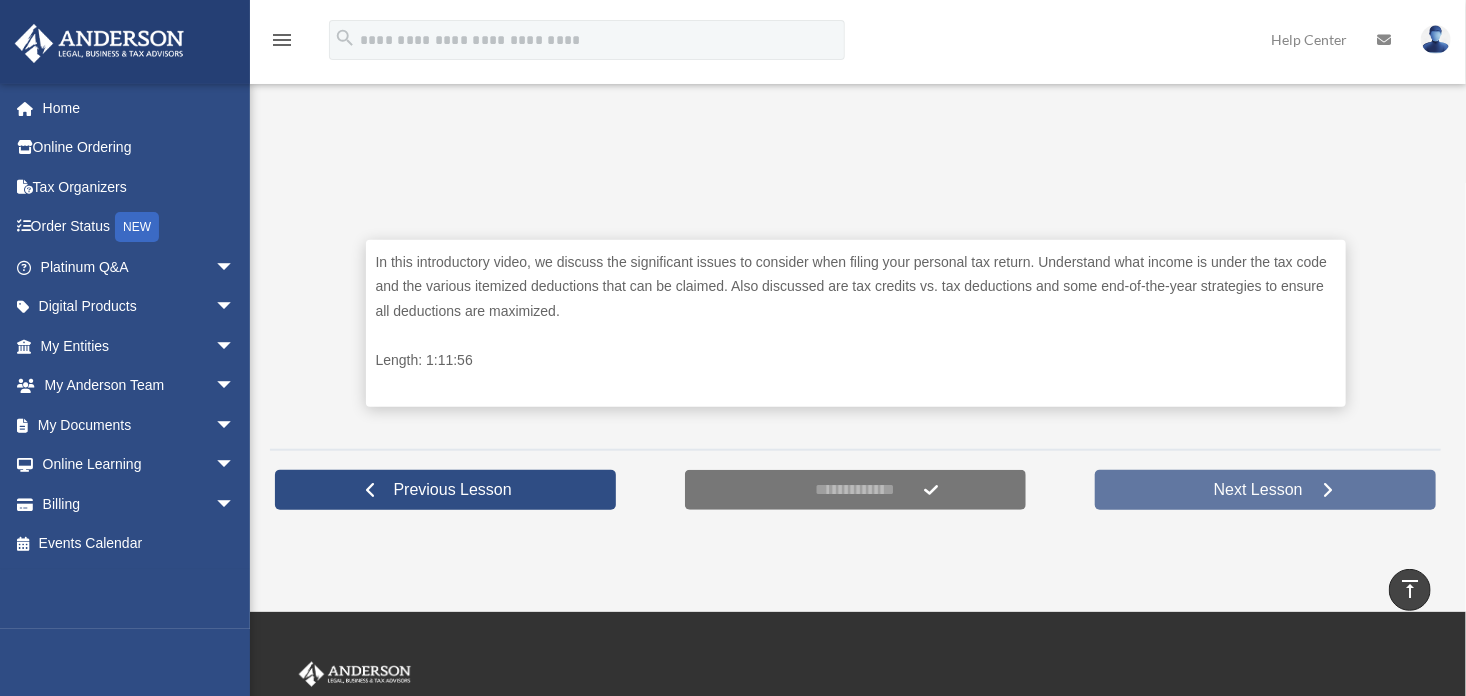 click on "Next Lesson" at bounding box center (1265, 490) 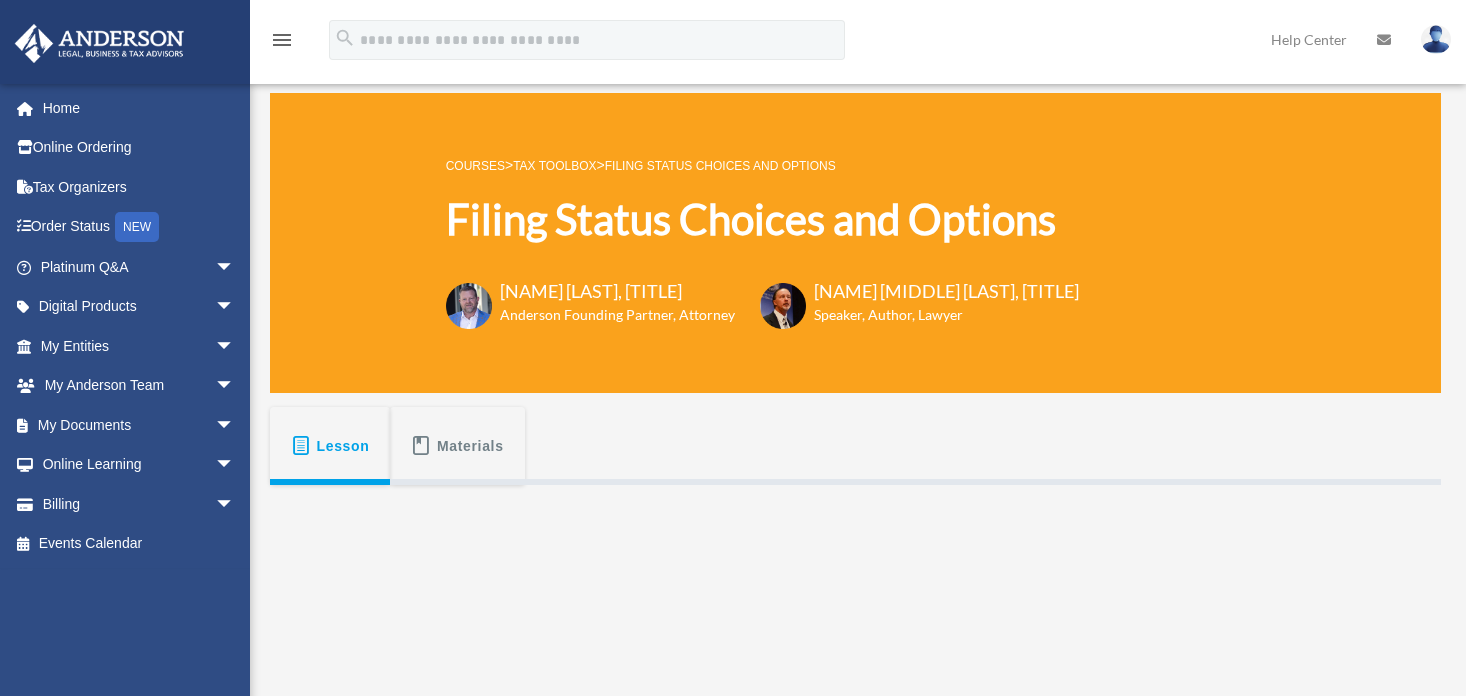 scroll, scrollTop: 0, scrollLeft: 0, axis: both 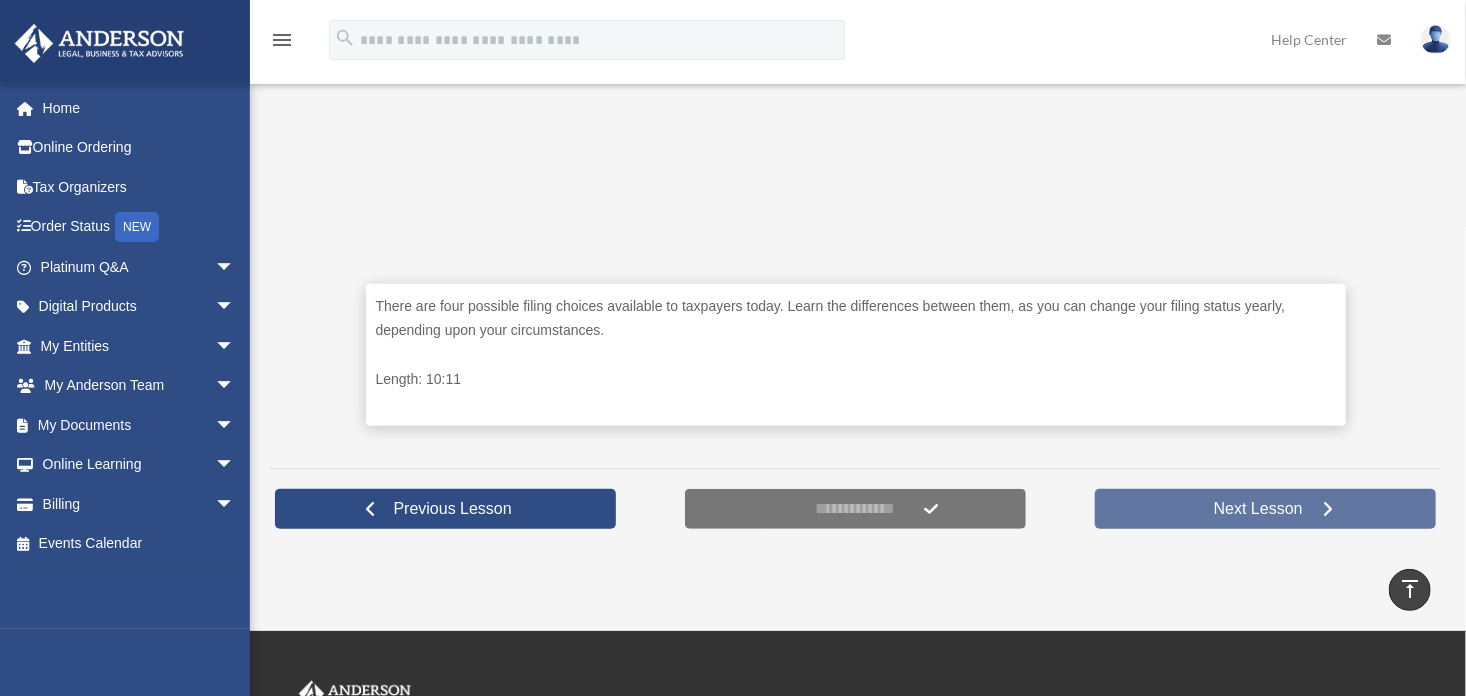 click on "Next Lesson" at bounding box center (1265, 509) 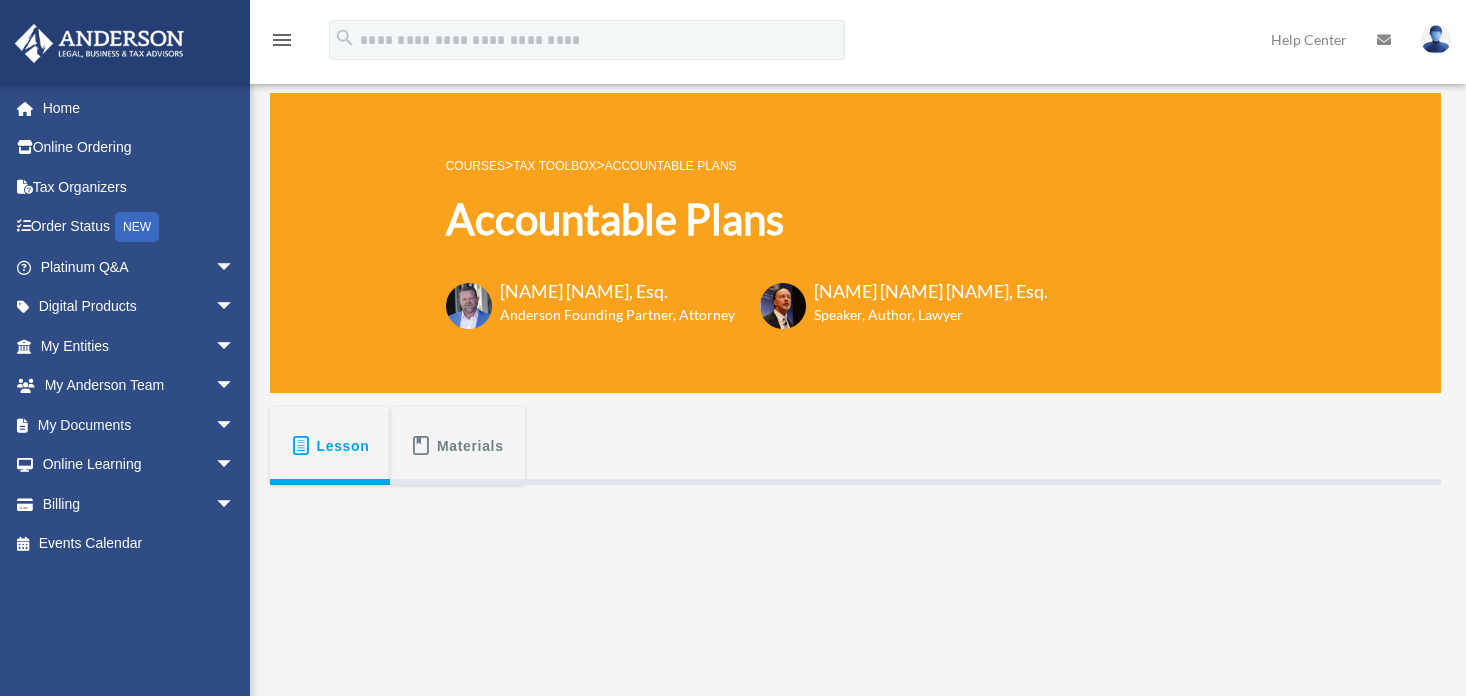 scroll, scrollTop: 0, scrollLeft: 0, axis: both 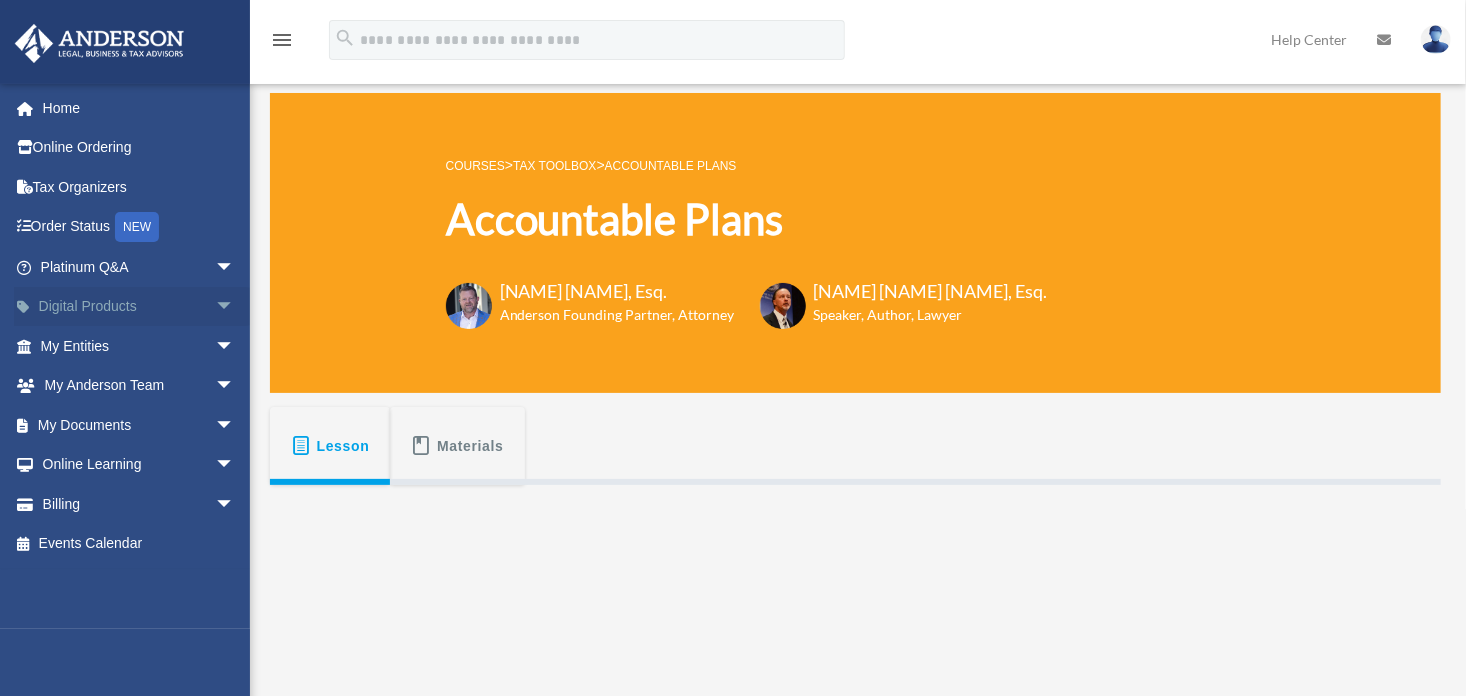 click on "Digital Products arrow_drop_down" at bounding box center (139, 307) 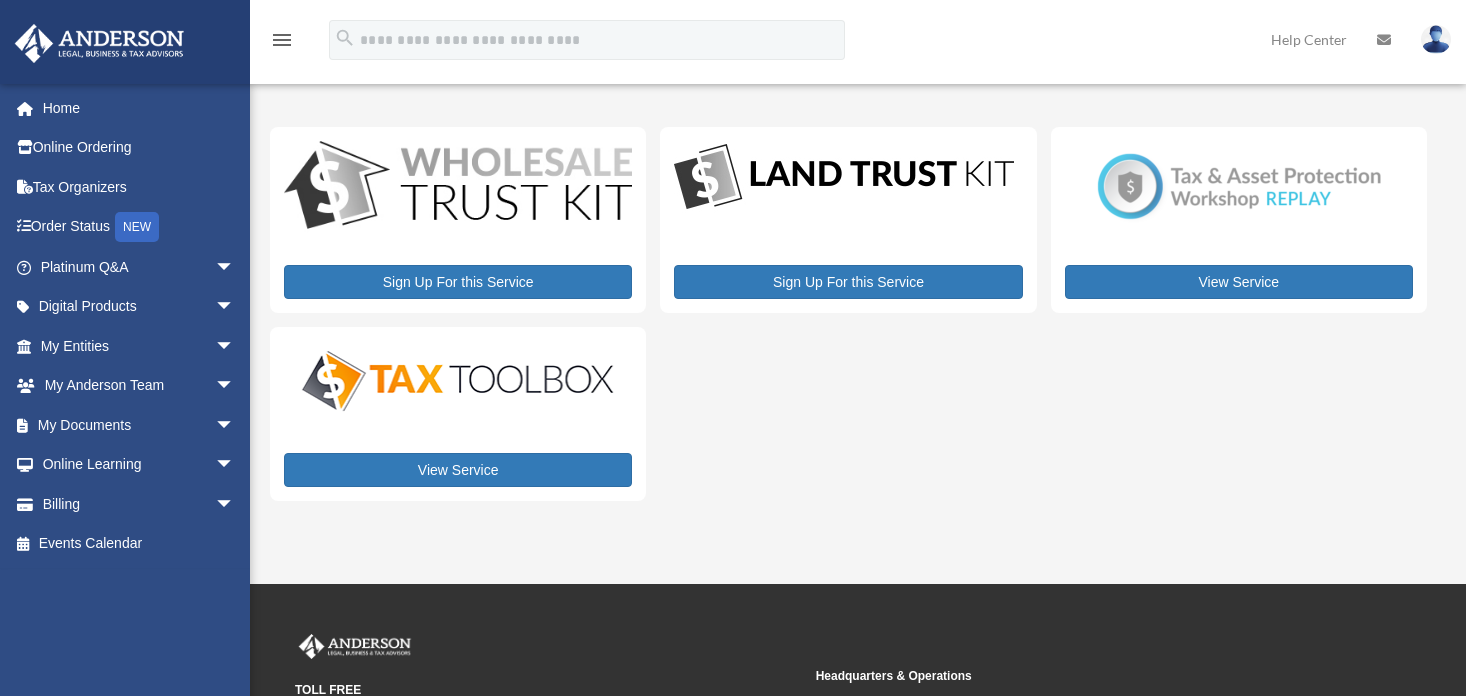 scroll, scrollTop: 0, scrollLeft: 0, axis: both 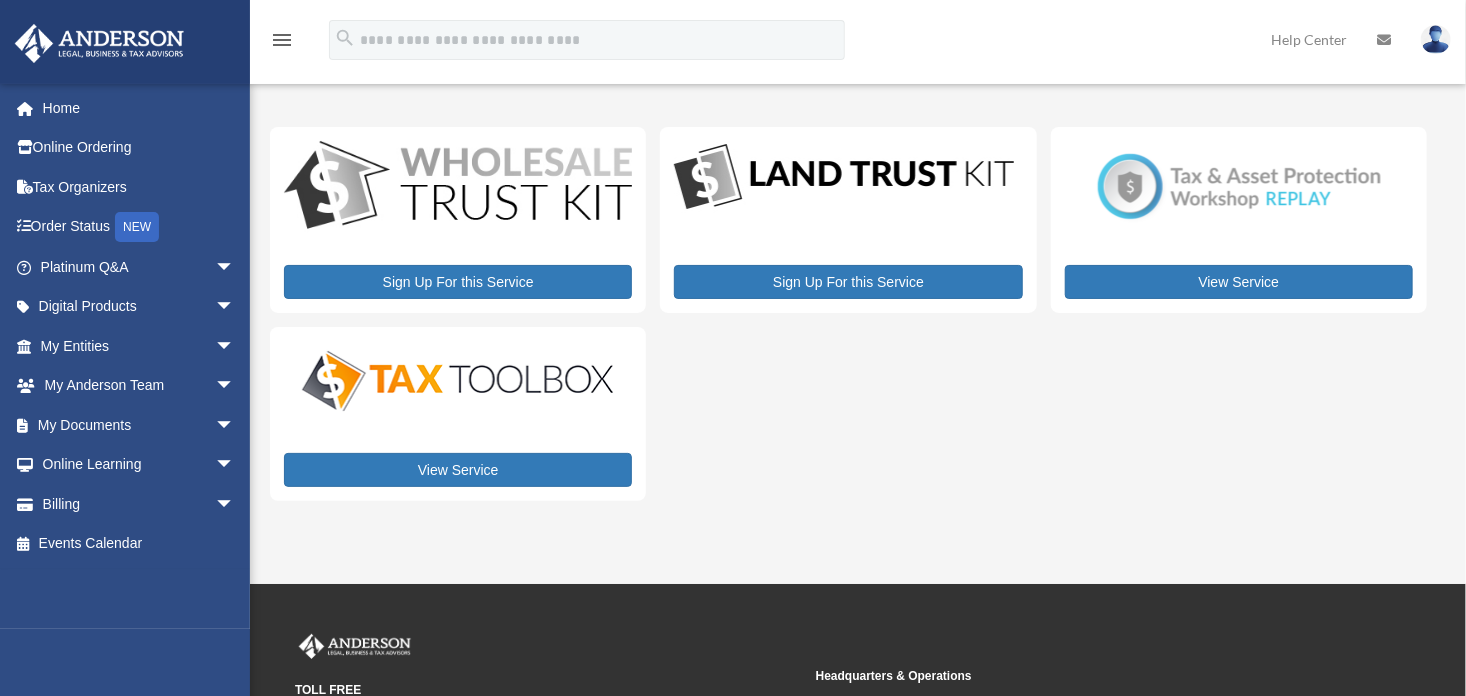 click on "Digital Products arrow_drop_down" at bounding box center [134, 307] 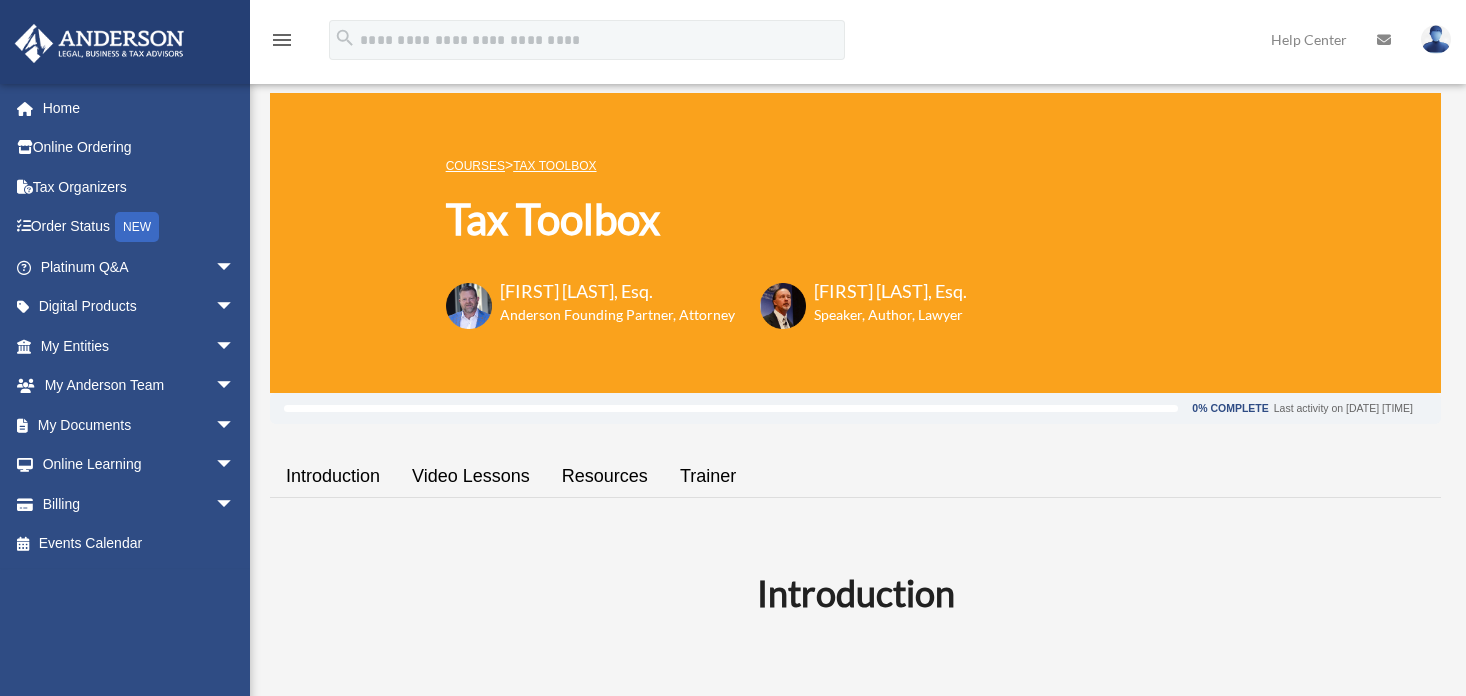 scroll, scrollTop: 1337, scrollLeft: 0, axis: vertical 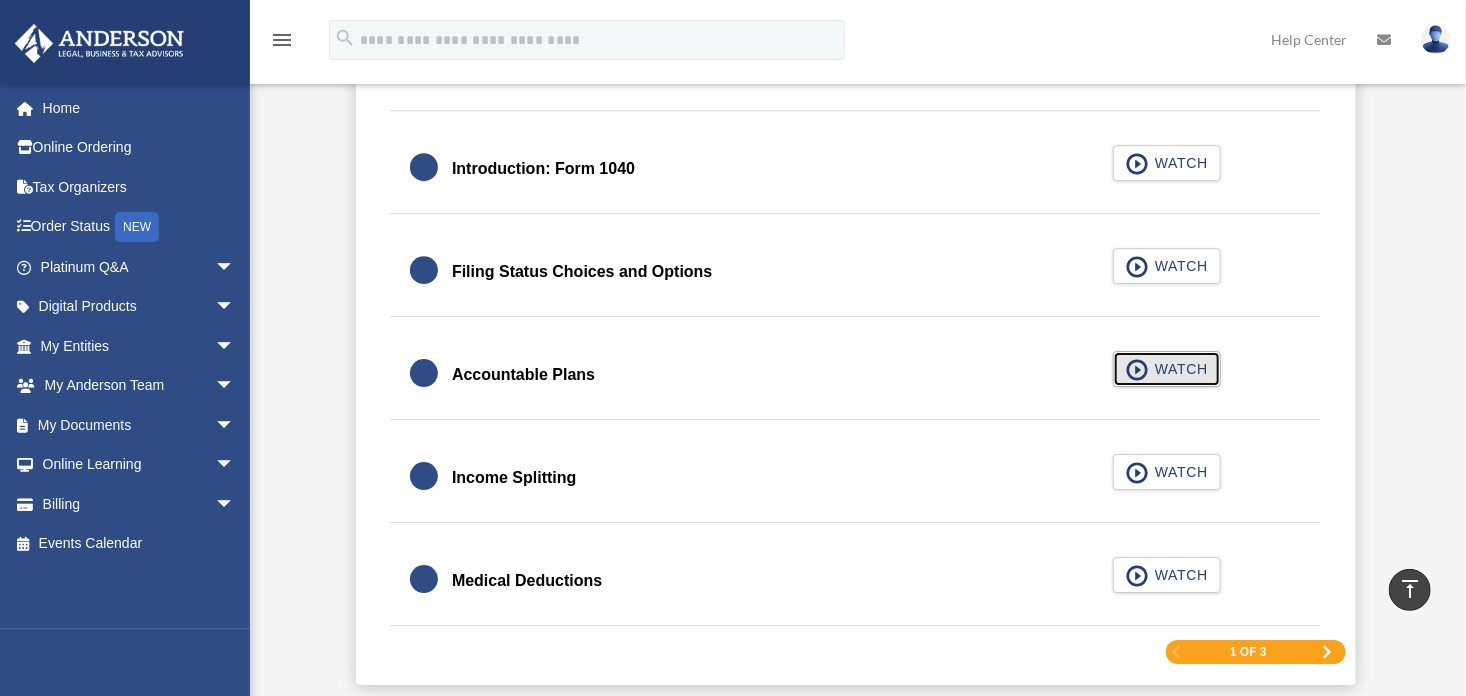 click on "WATCH" at bounding box center (1178, 369) 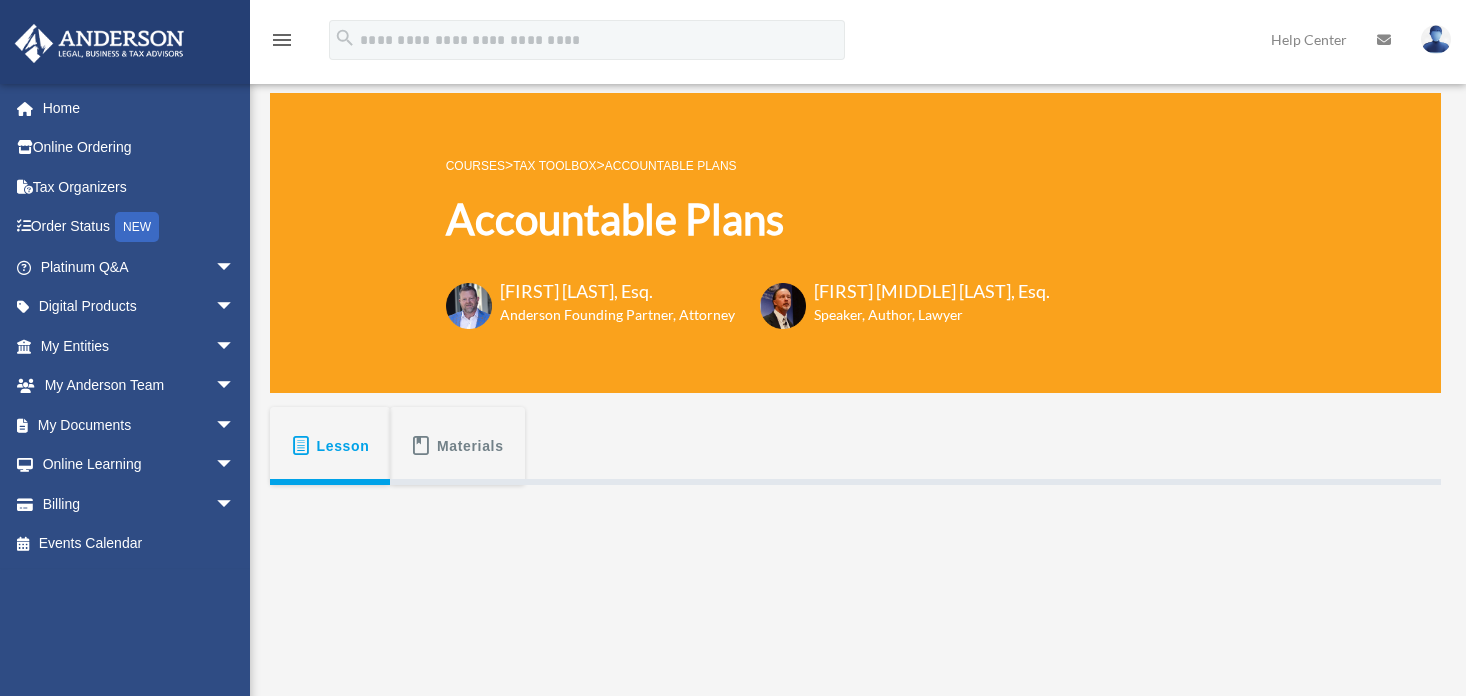 scroll, scrollTop: 0, scrollLeft: 0, axis: both 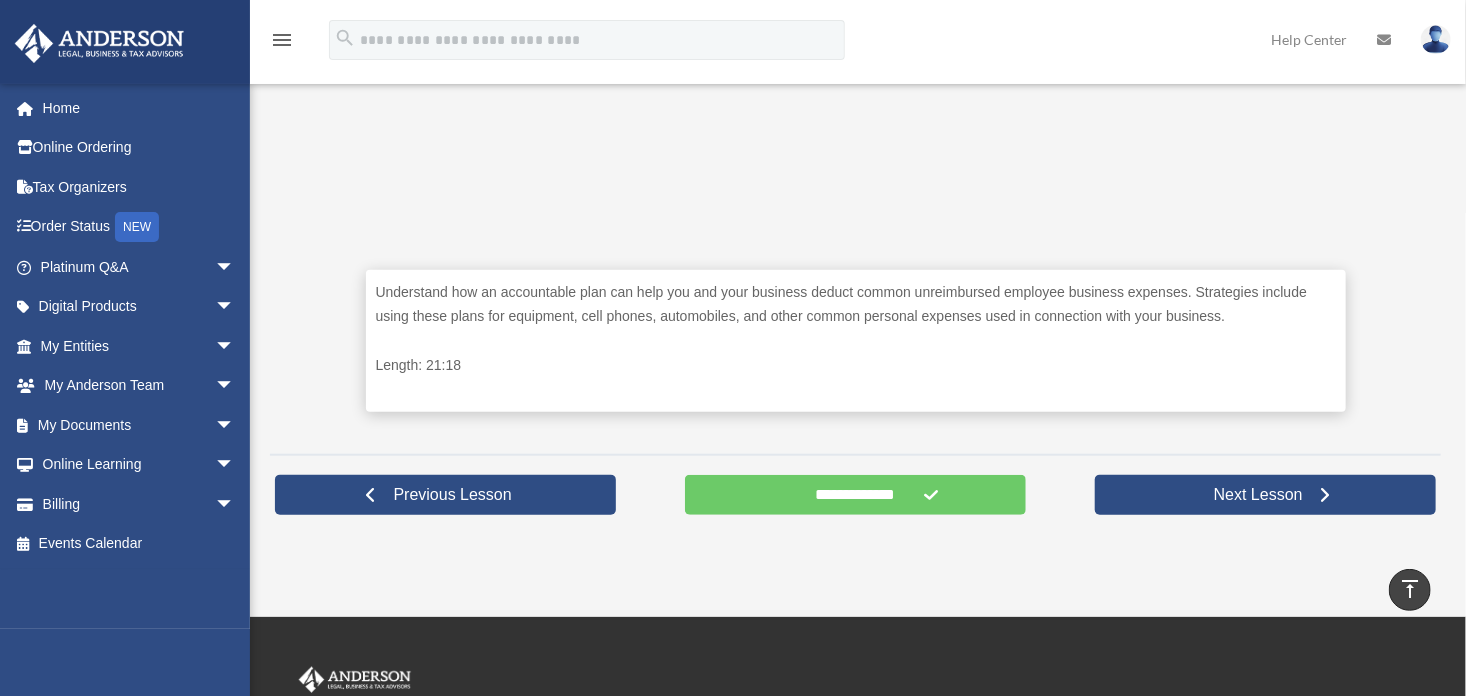 click on "**********" at bounding box center (855, 495) 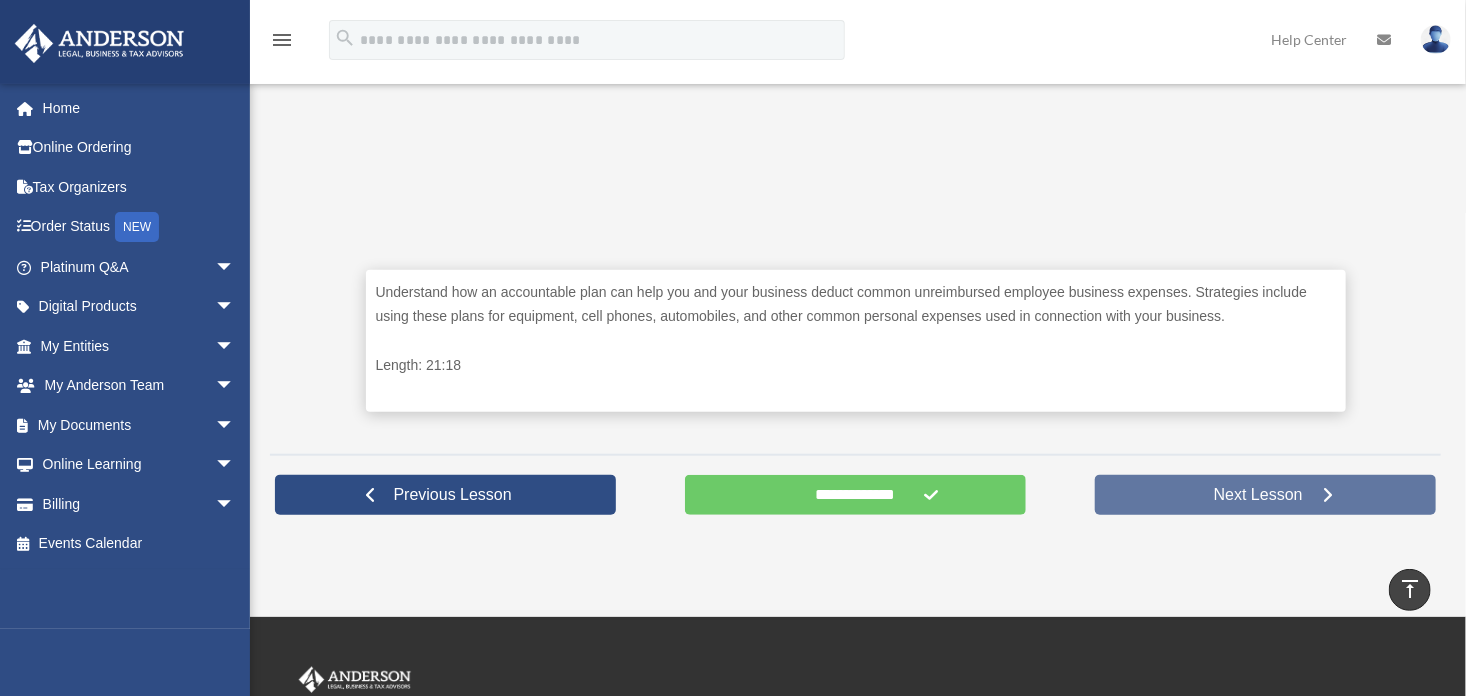 click on "Next Lesson" at bounding box center [1258, 495] 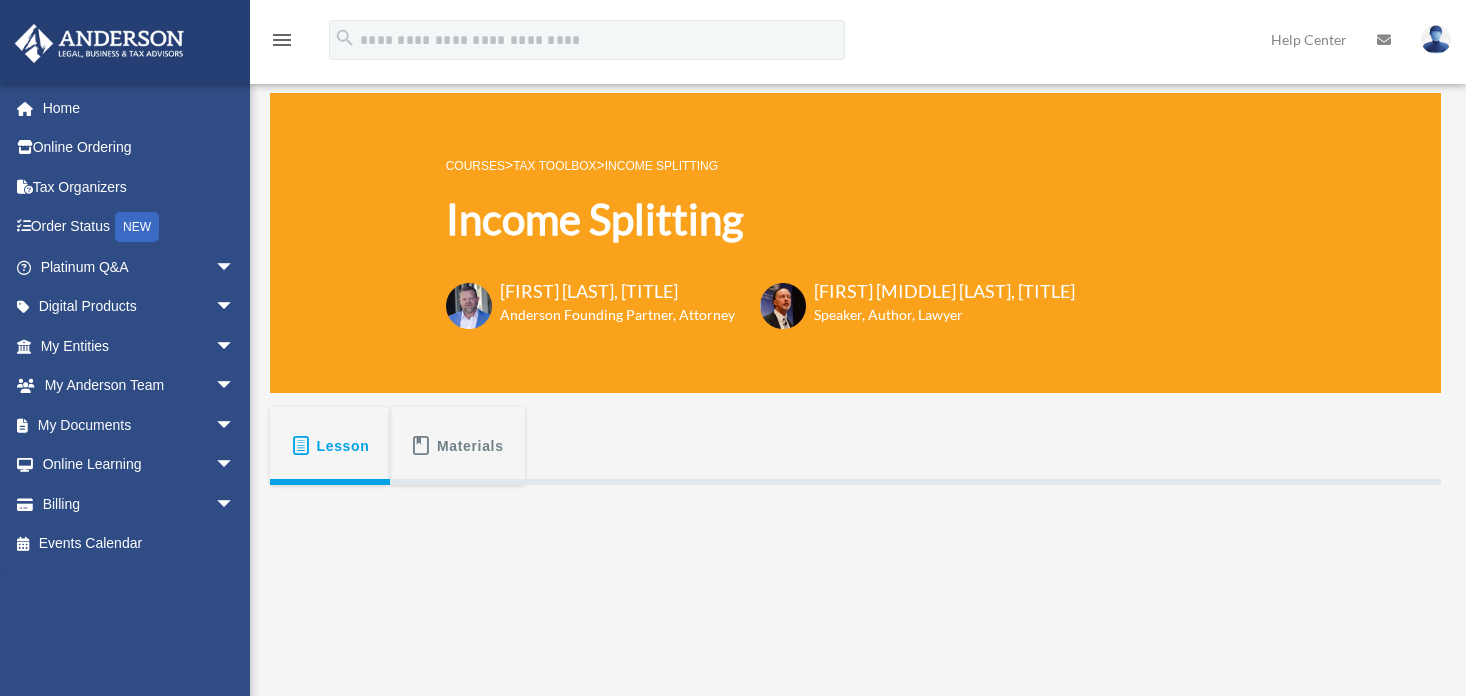 scroll, scrollTop: 0, scrollLeft: 0, axis: both 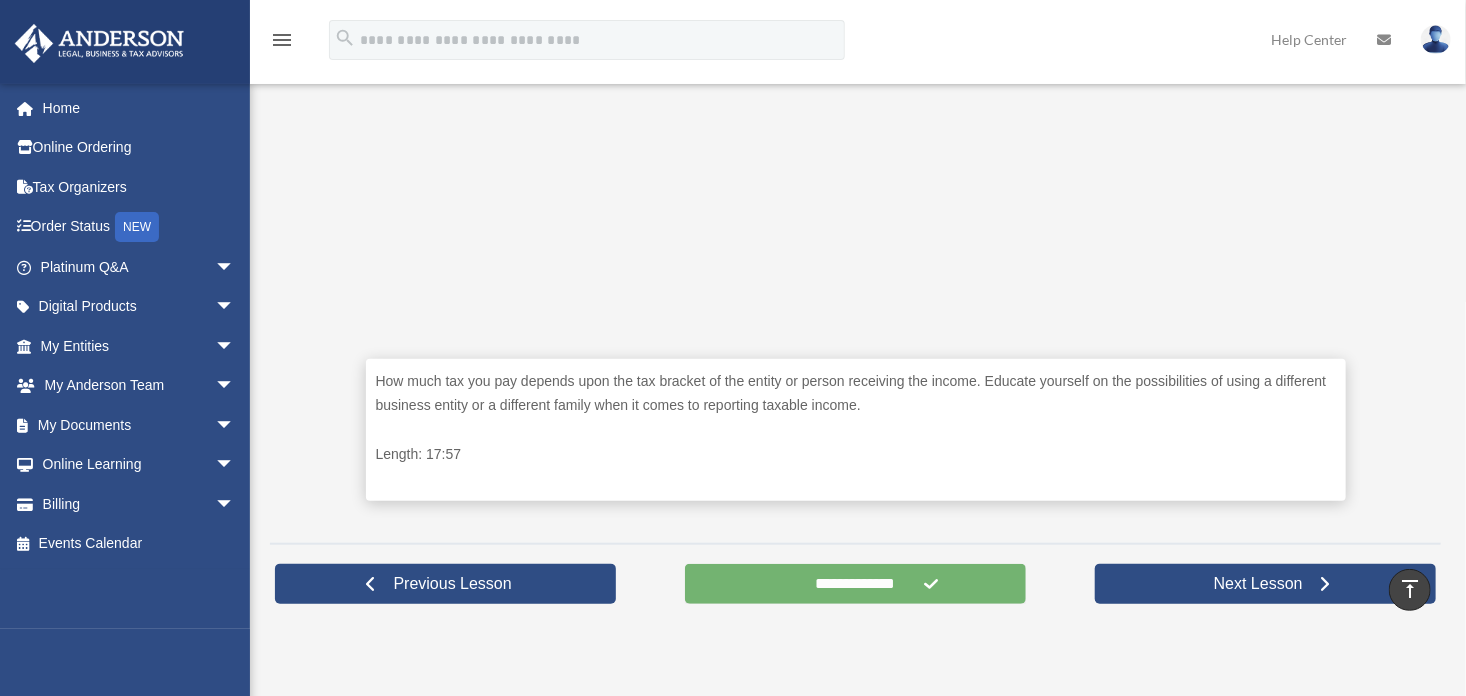 click on "**********" at bounding box center [855, 584] 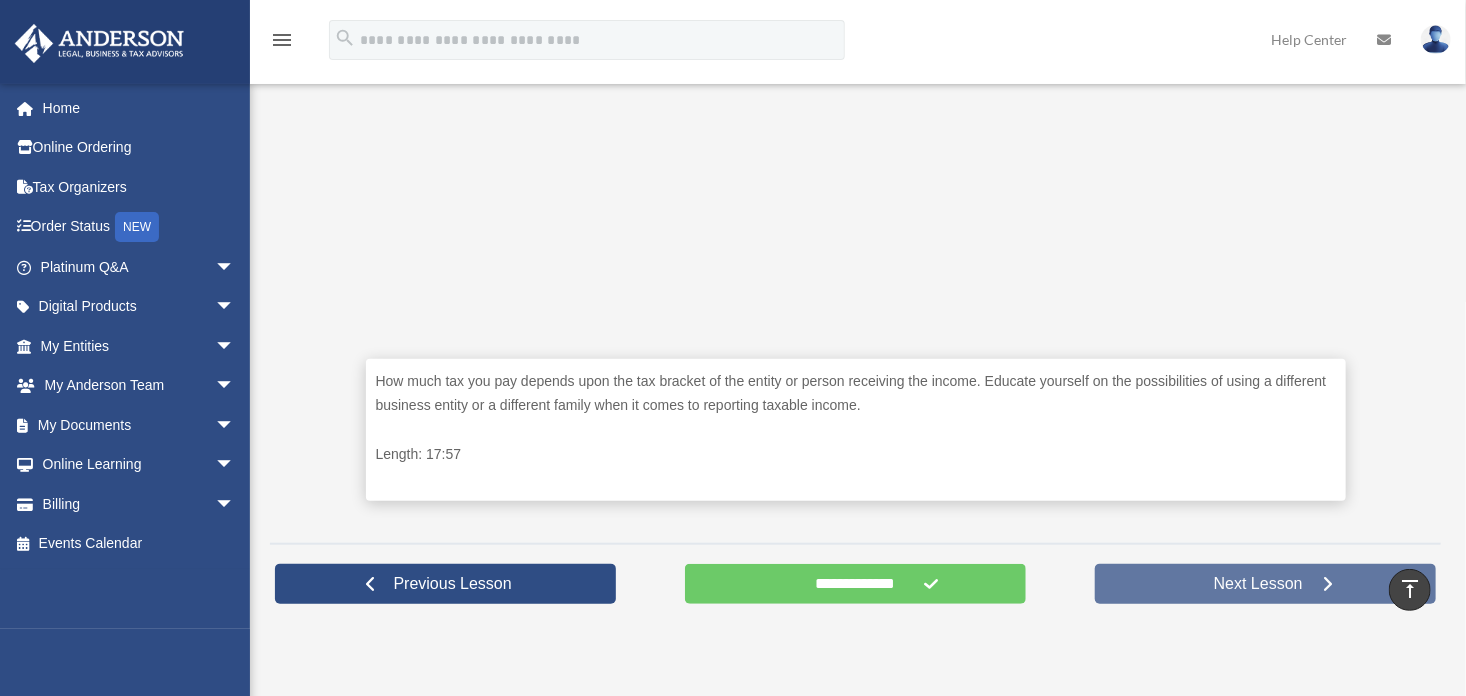 click on "Next Lesson" at bounding box center [1265, 584] 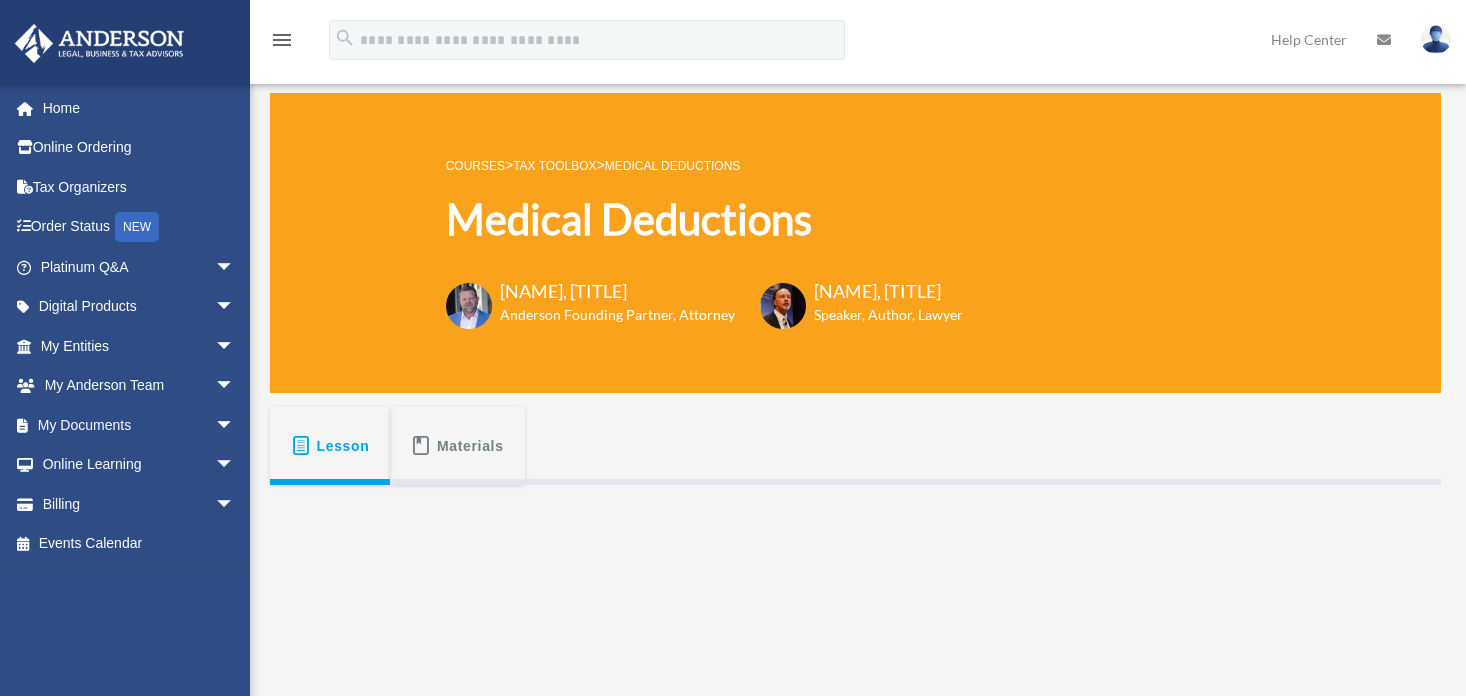 scroll, scrollTop: 0, scrollLeft: 0, axis: both 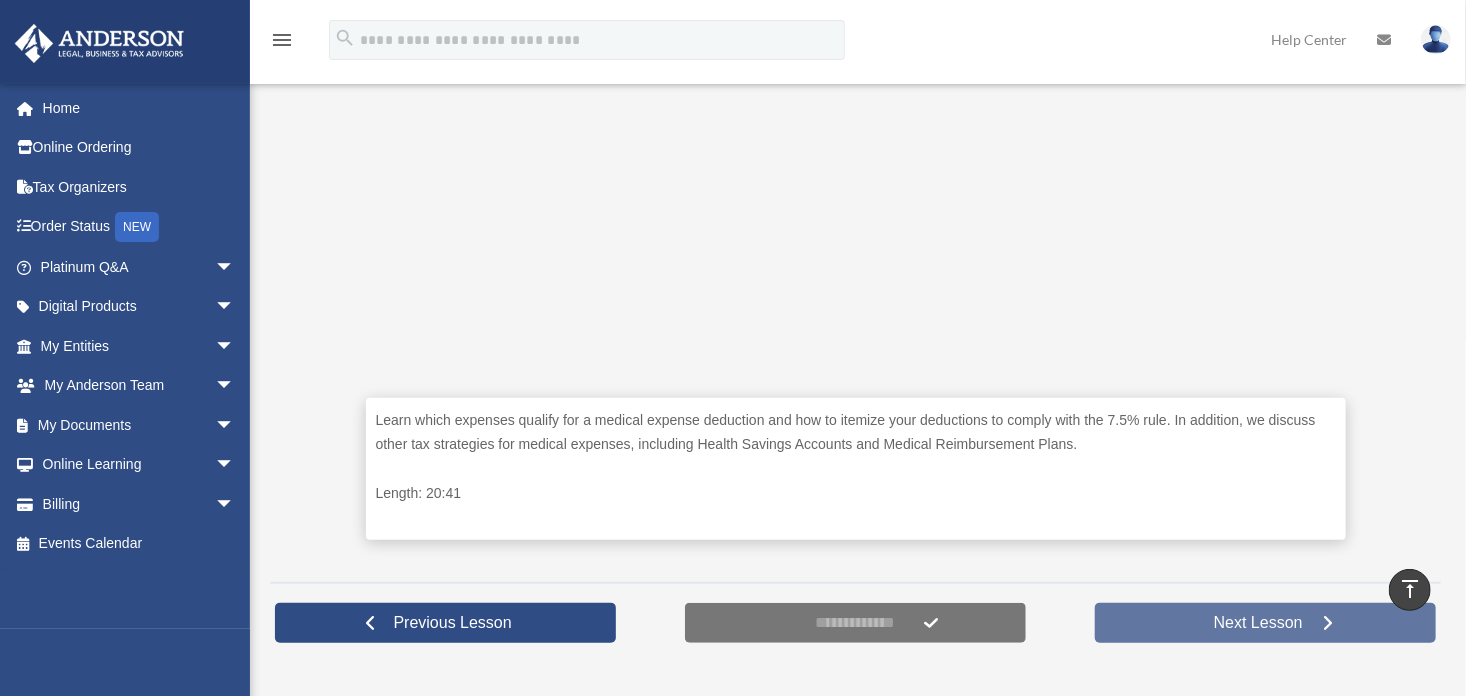 click on "Next Lesson" at bounding box center (1258, 623) 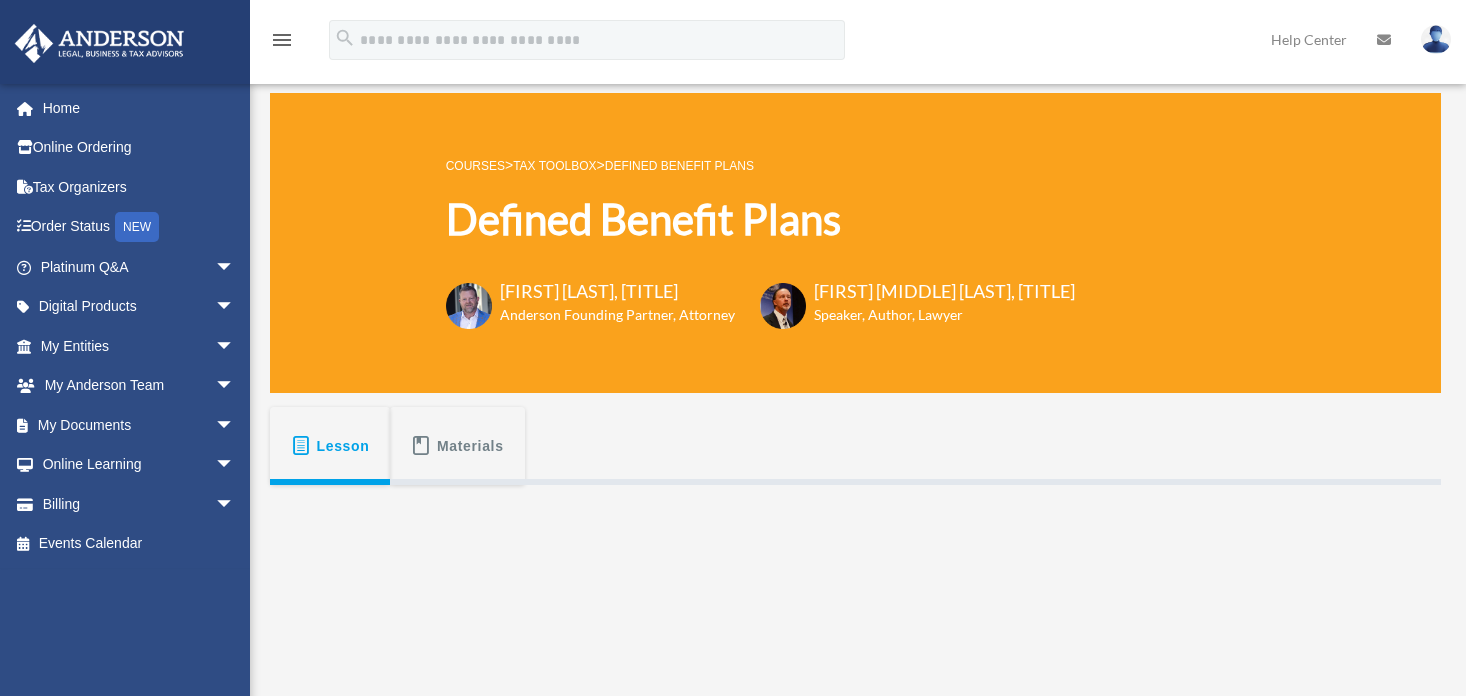 scroll, scrollTop: 0, scrollLeft: 0, axis: both 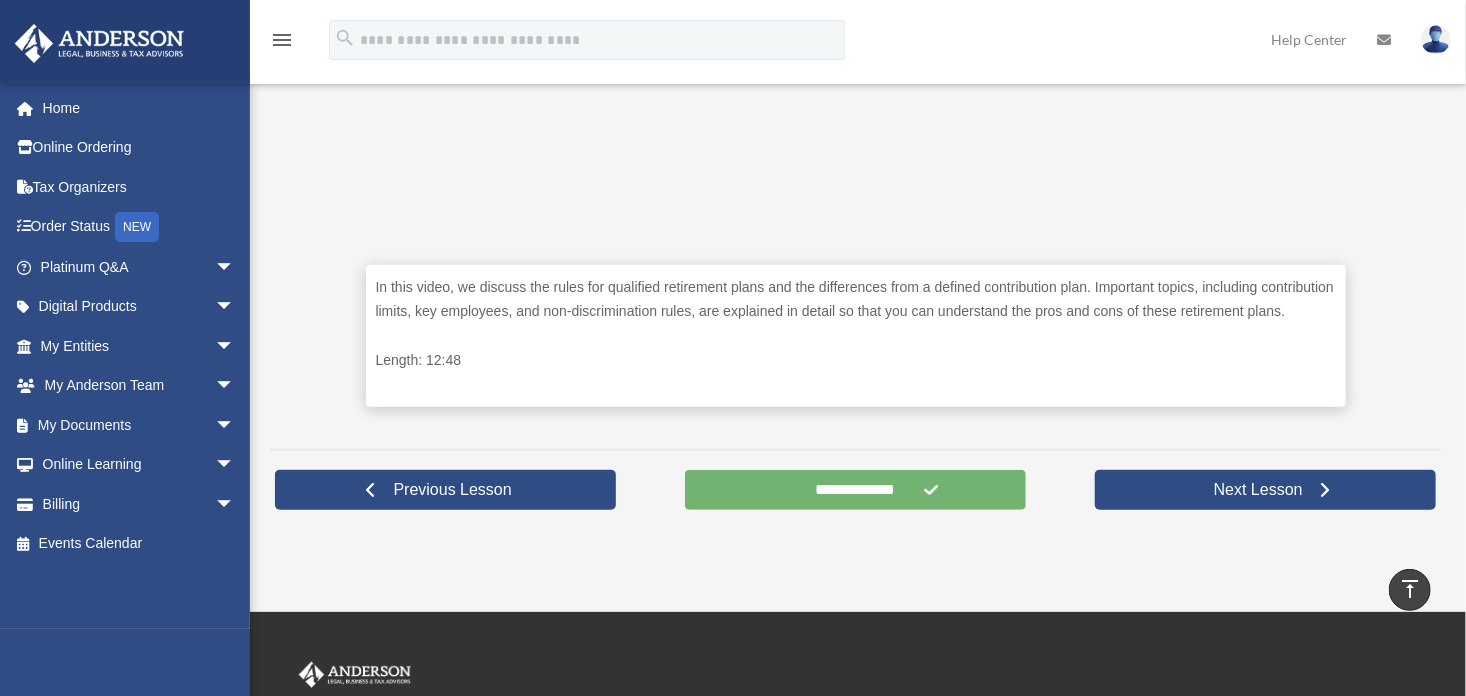 click on "**********" at bounding box center [855, 490] 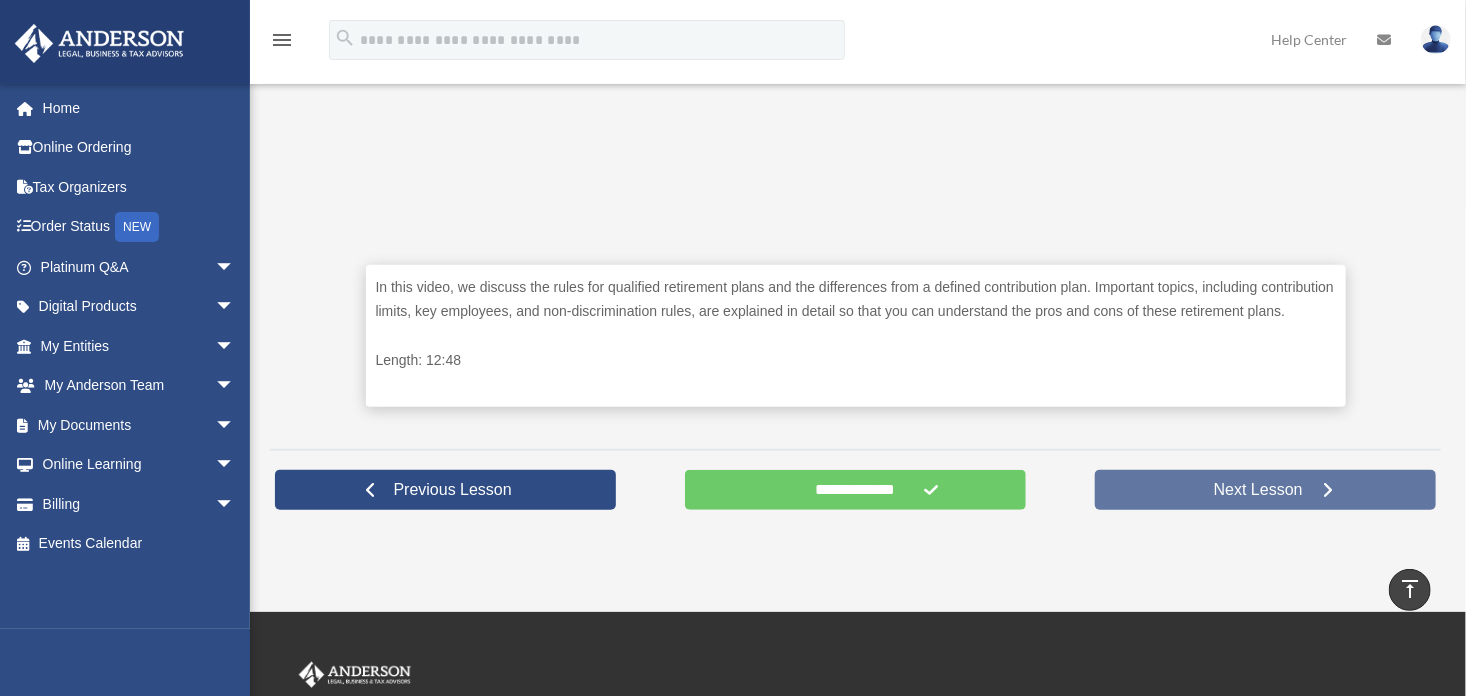 click on "Next Lesson" at bounding box center (1265, 490) 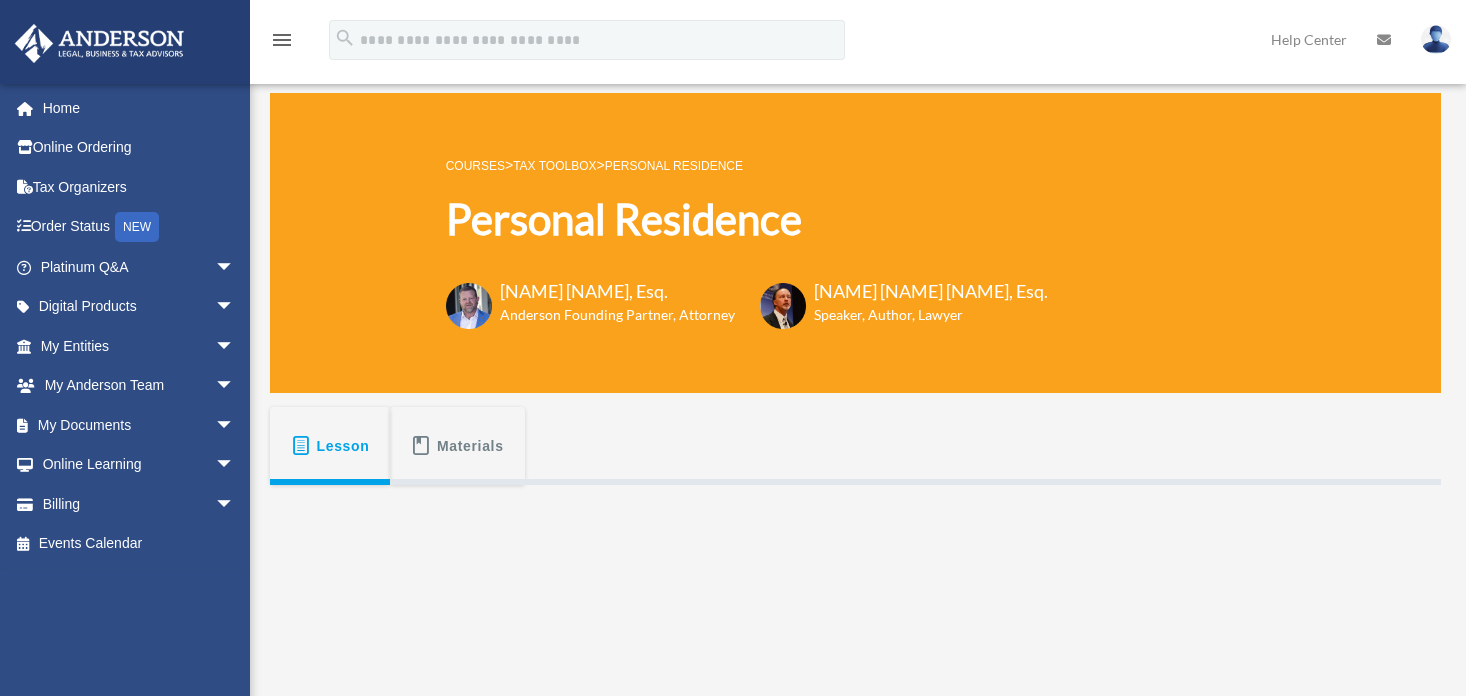 scroll, scrollTop: 0, scrollLeft: 0, axis: both 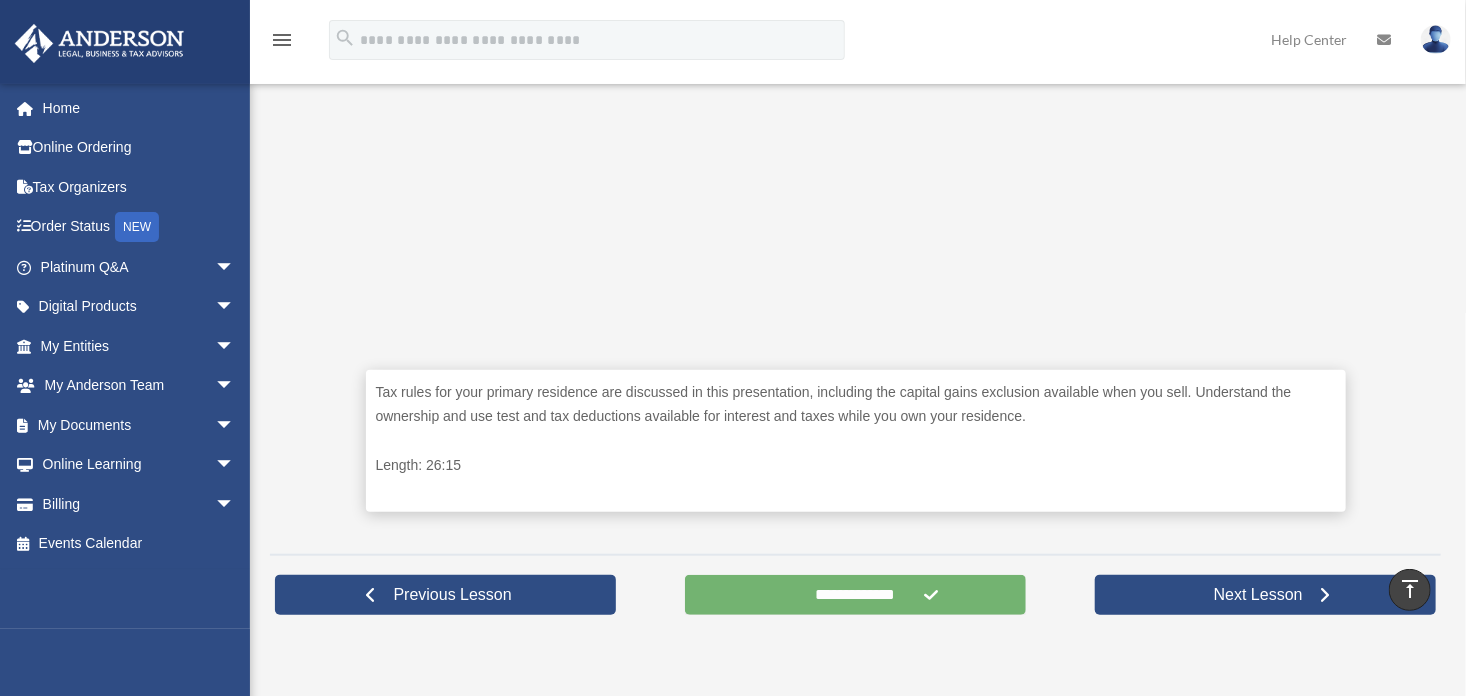 click on "**********" at bounding box center [855, 595] 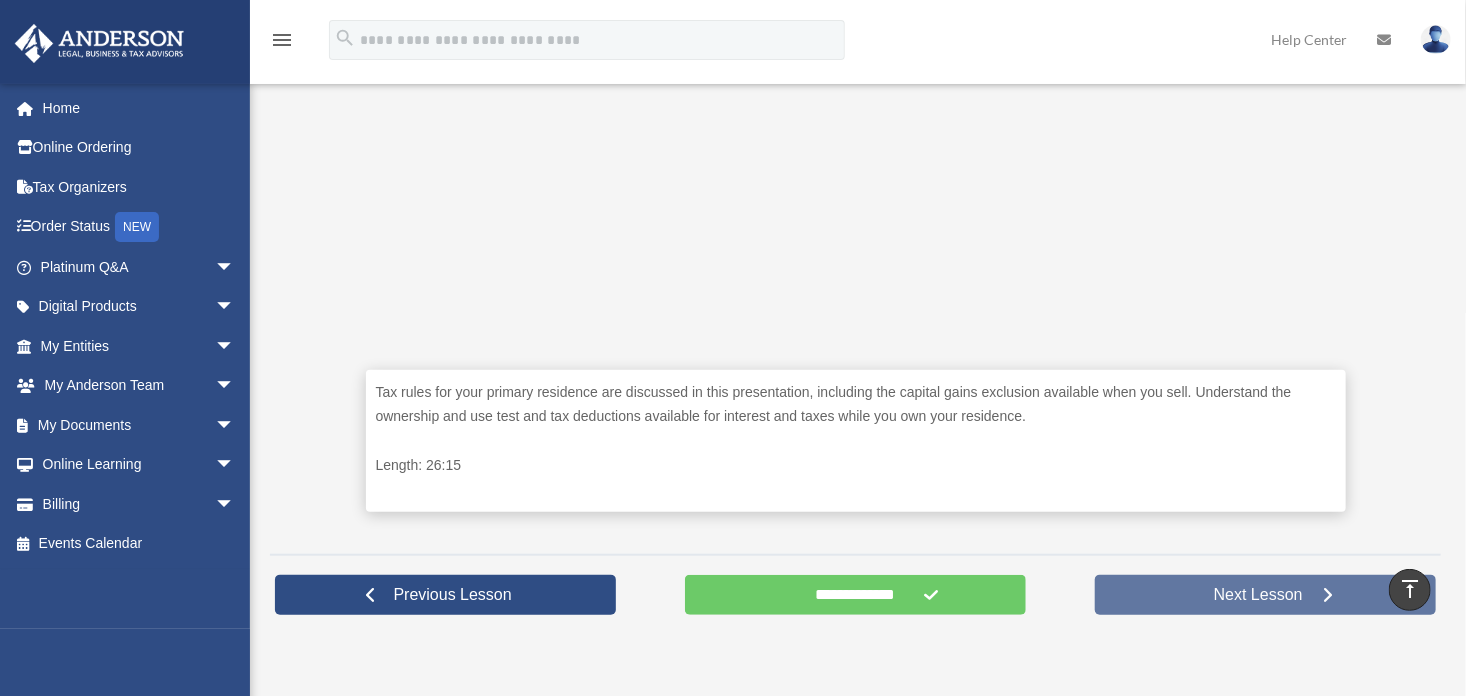 click on "Next Lesson" at bounding box center [1258, 595] 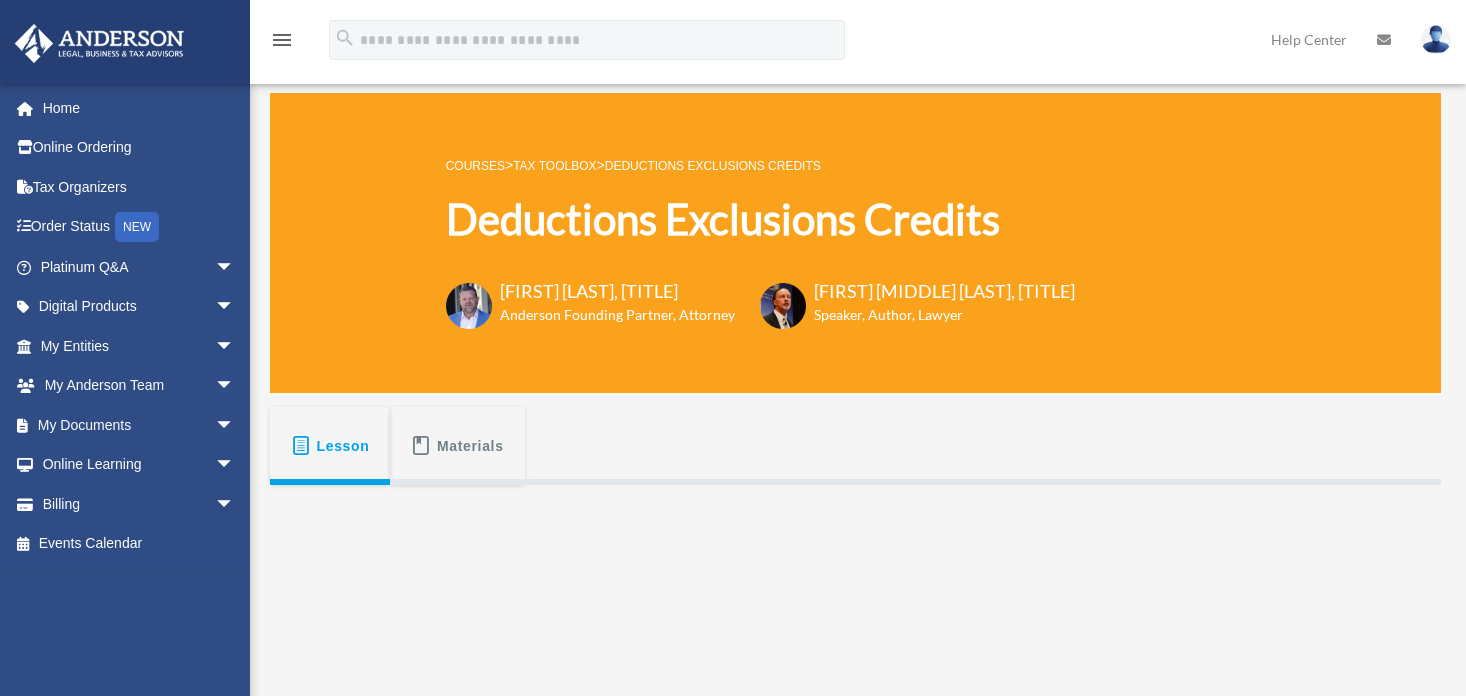 scroll, scrollTop: 0, scrollLeft: 0, axis: both 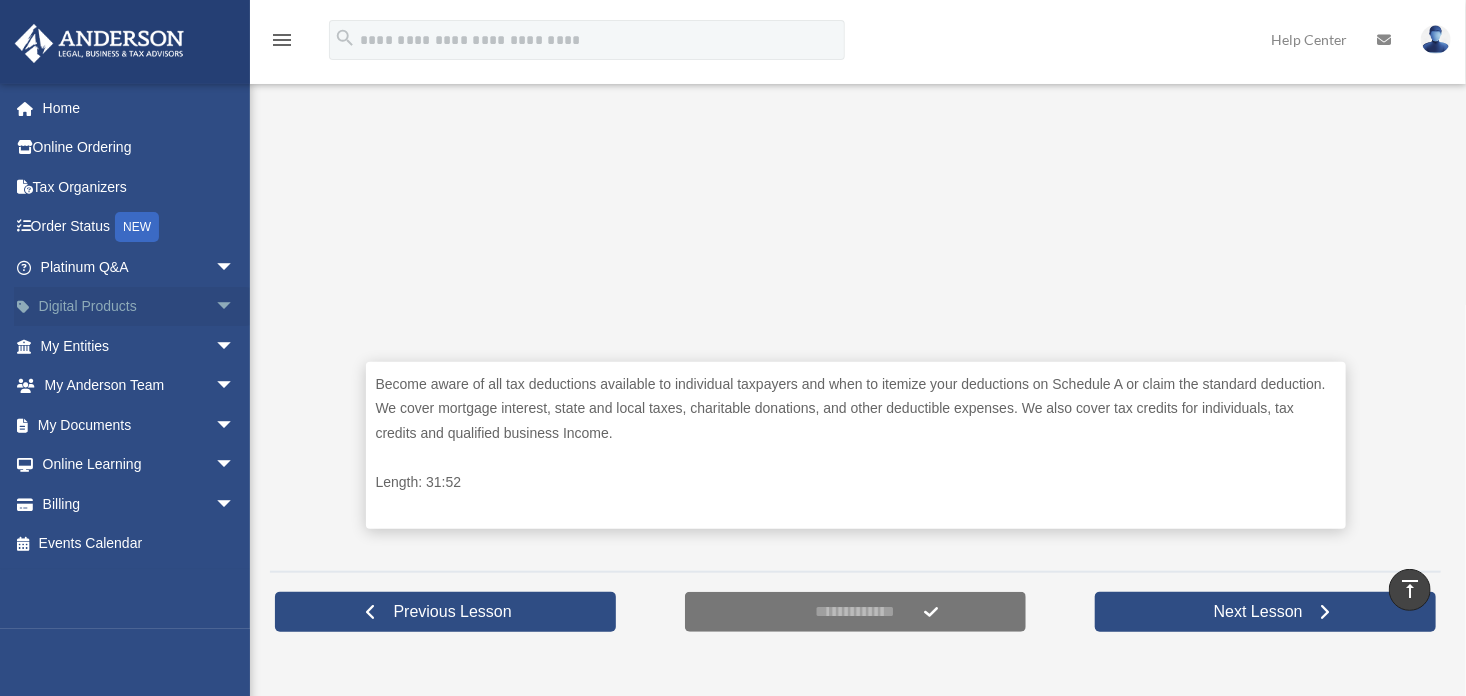 click on "Digital Products arrow_drop_down" at bounding box center (139, 307) 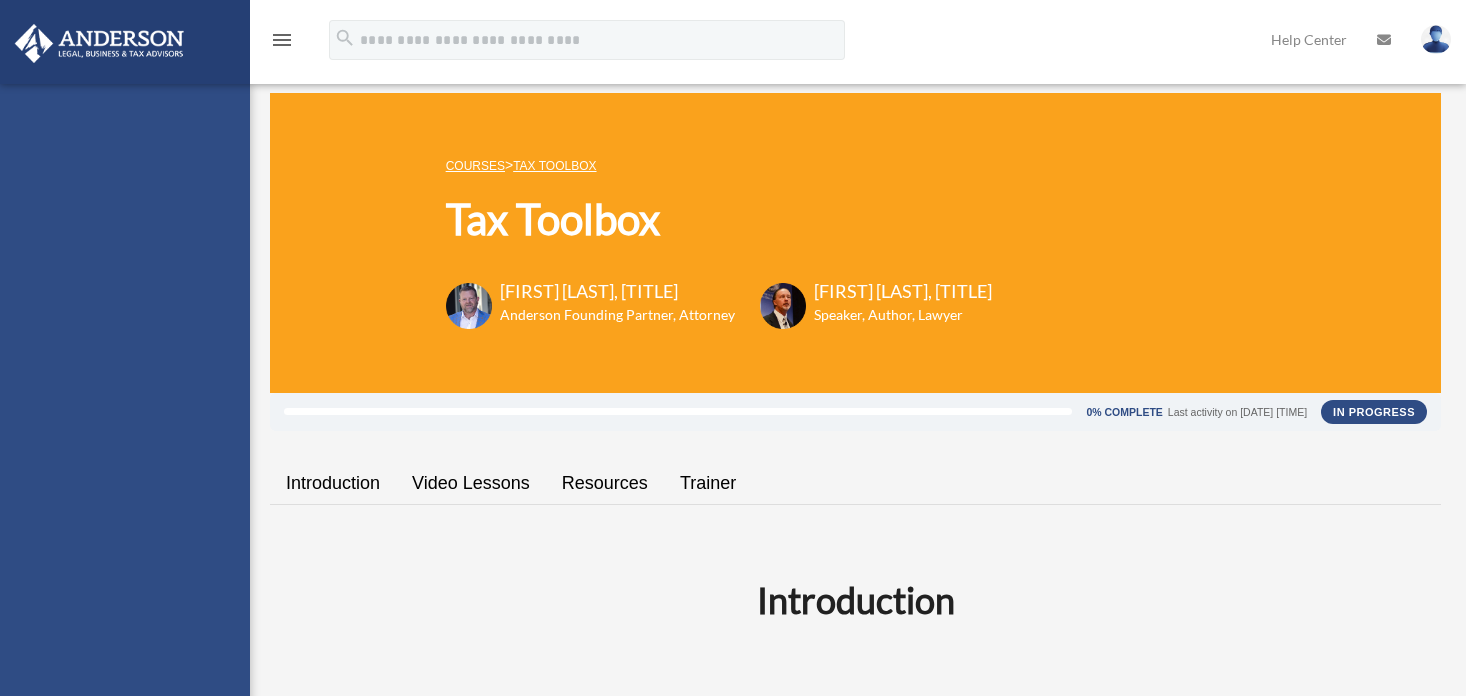 scroll, scrollTop: 0, scrollLeft: 0, axis: both 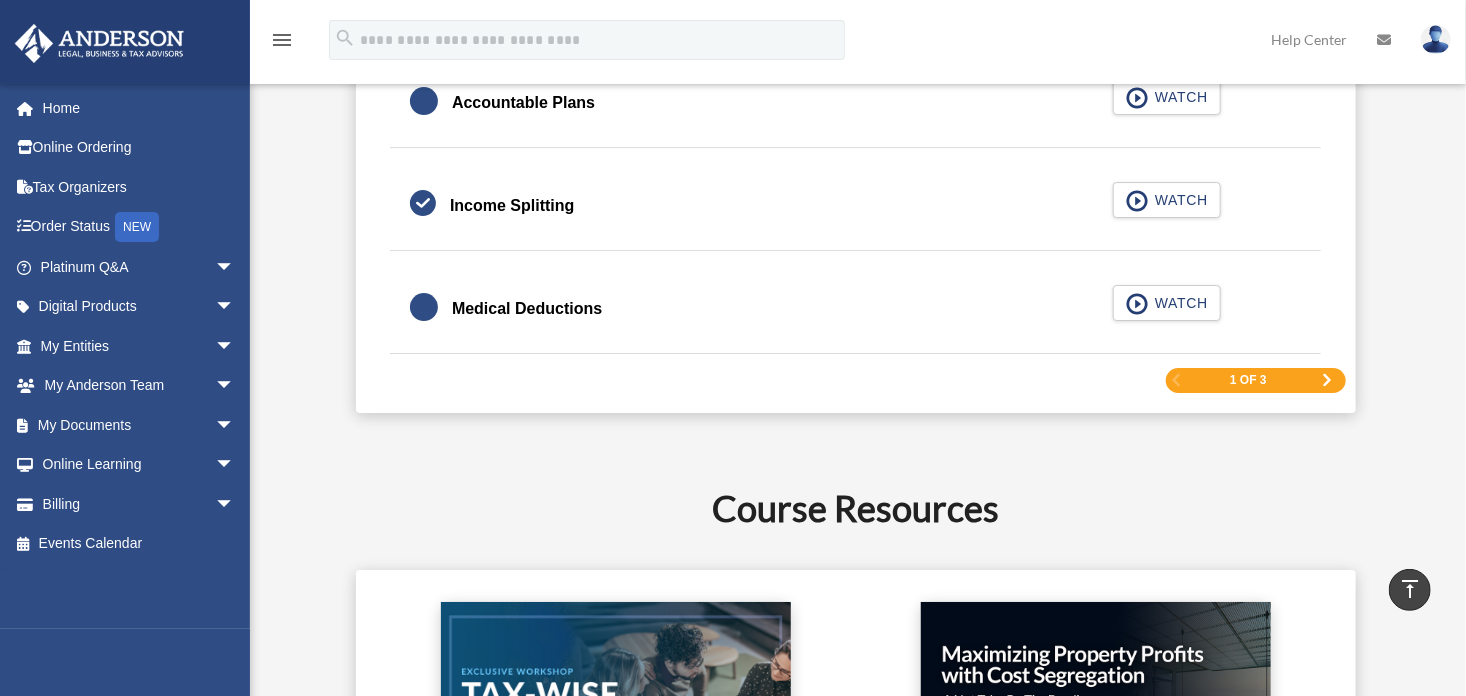 drag, startPoint x: 1470, startPoint y: 49, endPoint x: 1511, endPoint y: 422, distance: 375.24658 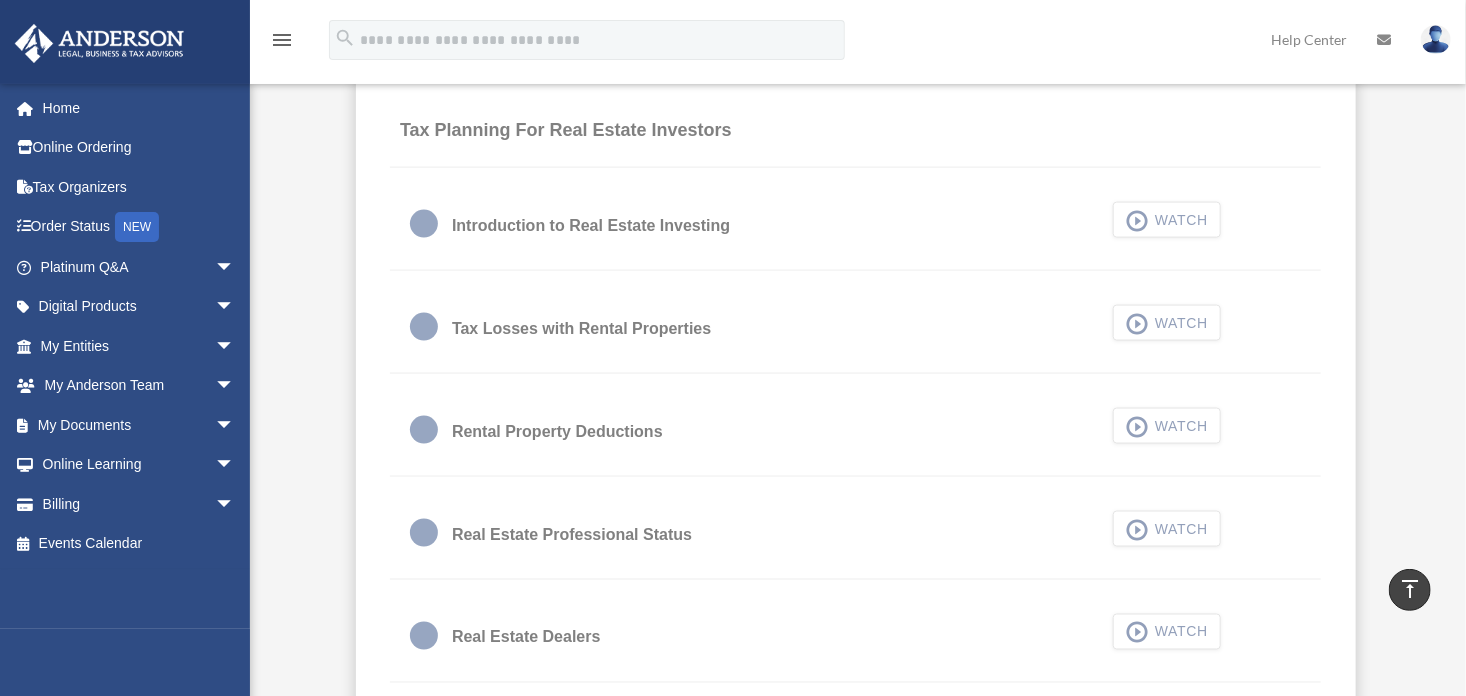 scroll, scrollTop: 1248, scrollLeft: 0, axis: vertical 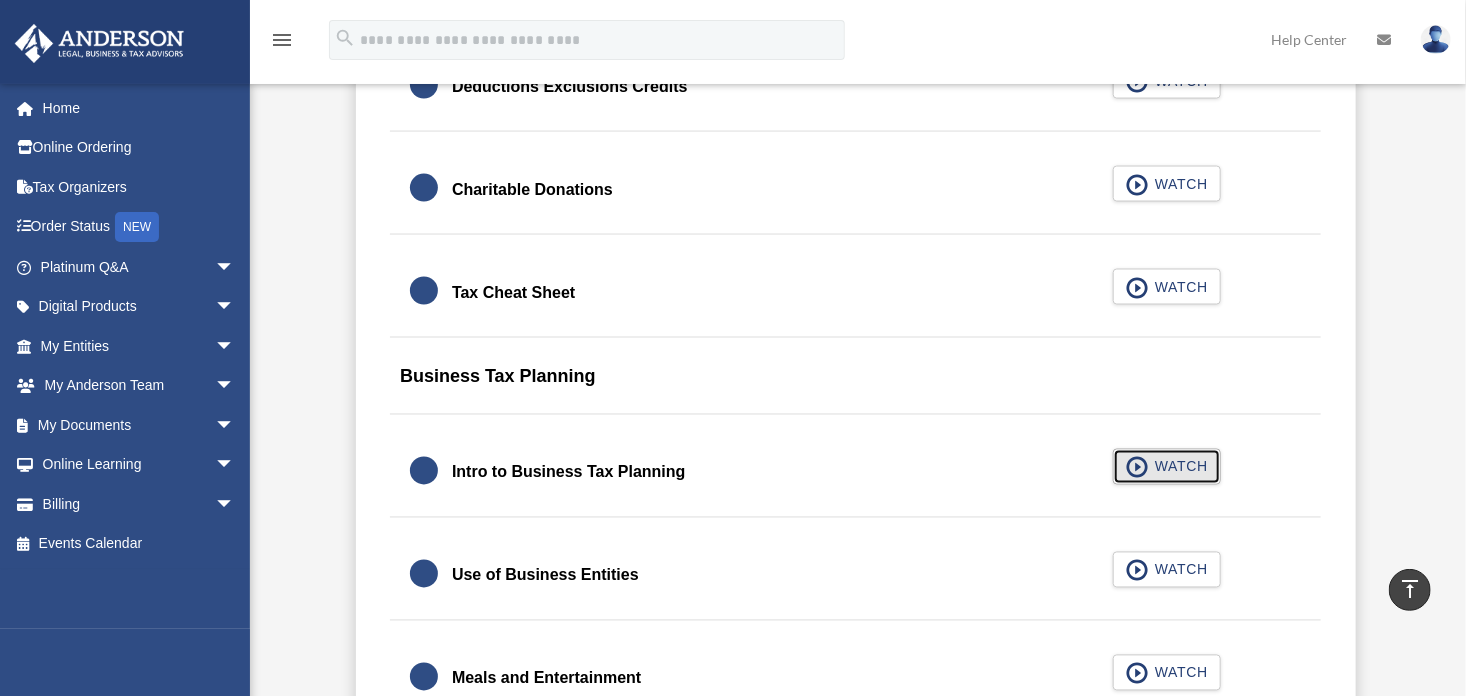 click on "WATCH" at bounding box center (1178, 467) 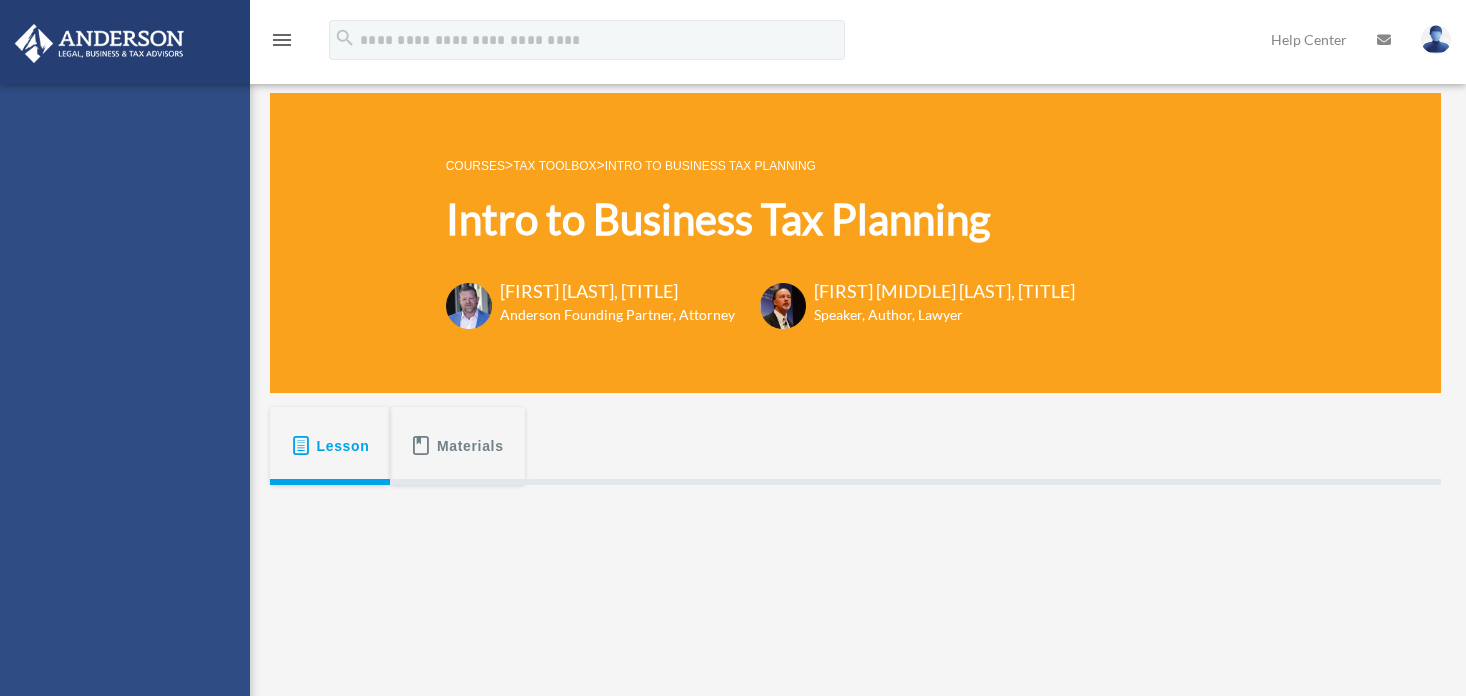 scroll, scrollTop: 0, scrollLeft: 0, axis: both 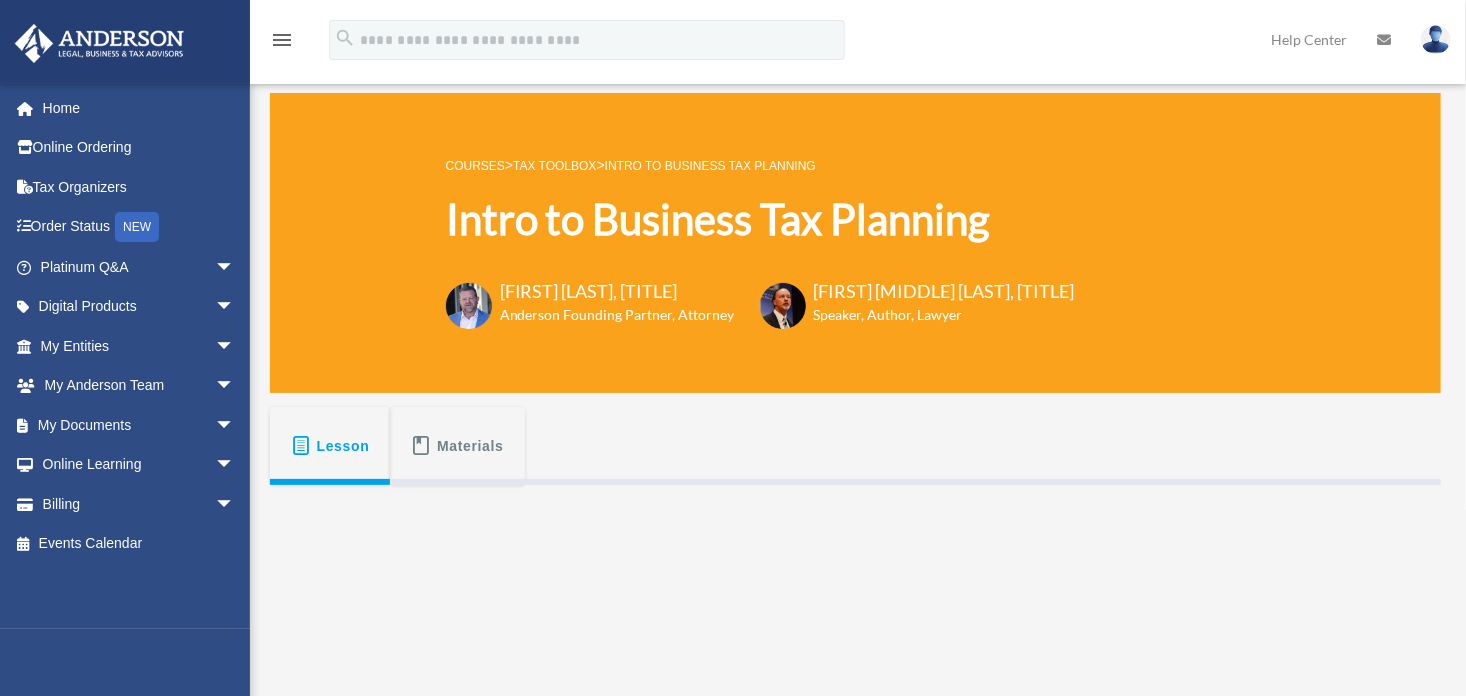 click on "X
Get a chance to win 6 months of Platinum for free just by filling out this
survey" at bounding box center (733, 910) 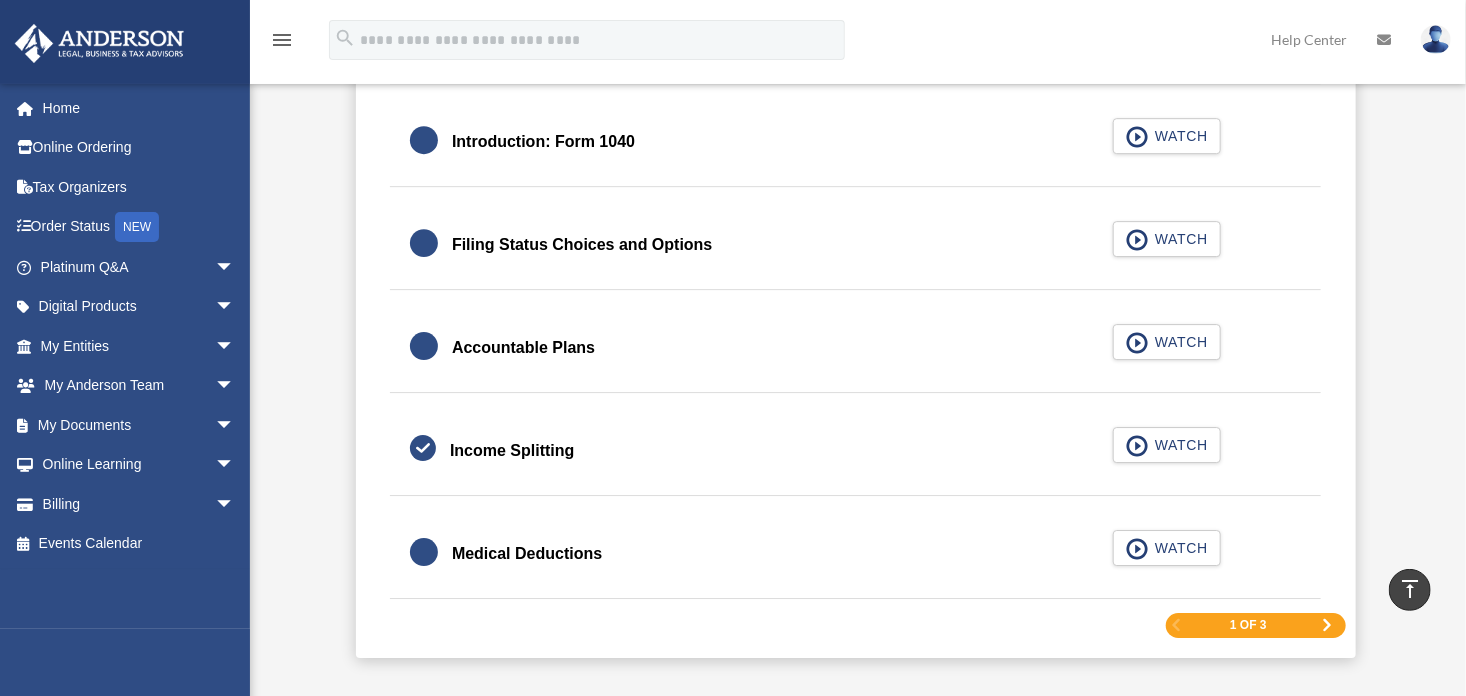 scroll, scrollTop: 3339, scrollLeft: 0, axis: vertical 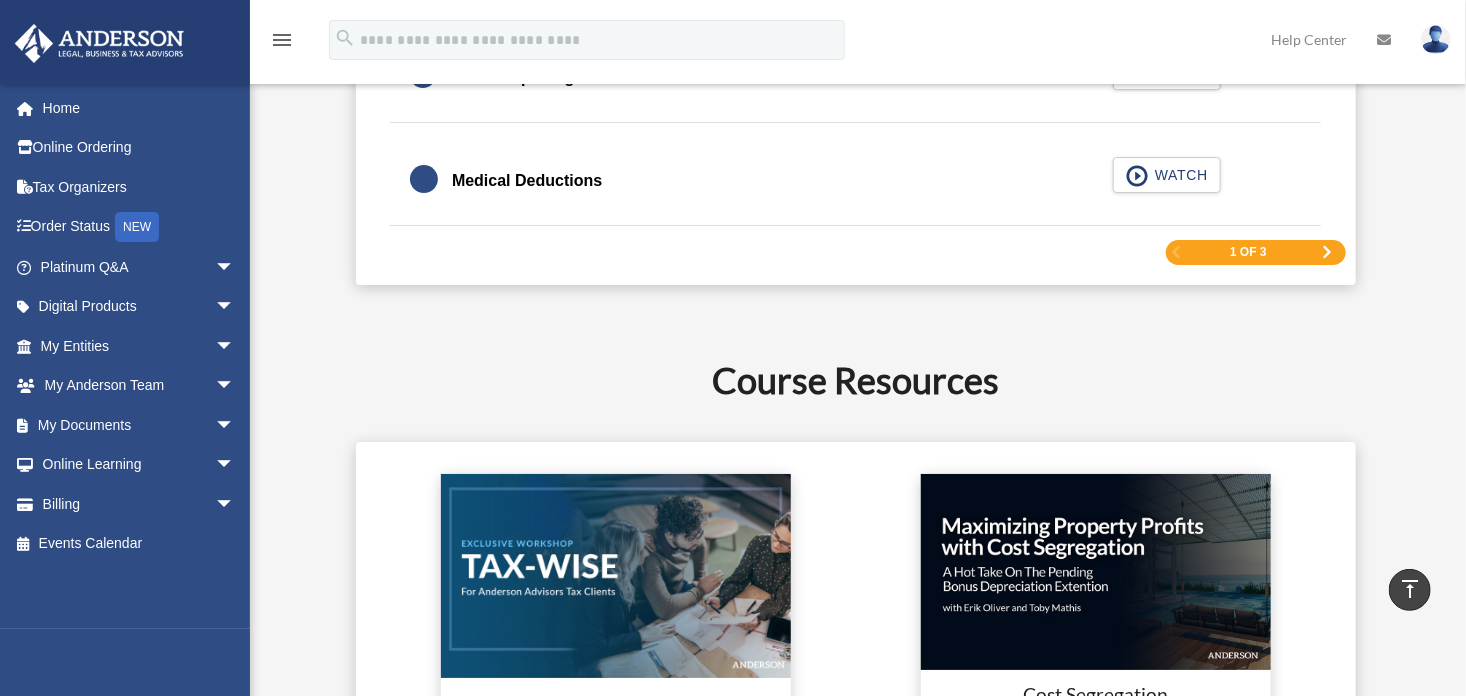 click at bounding box center (1327, 252) 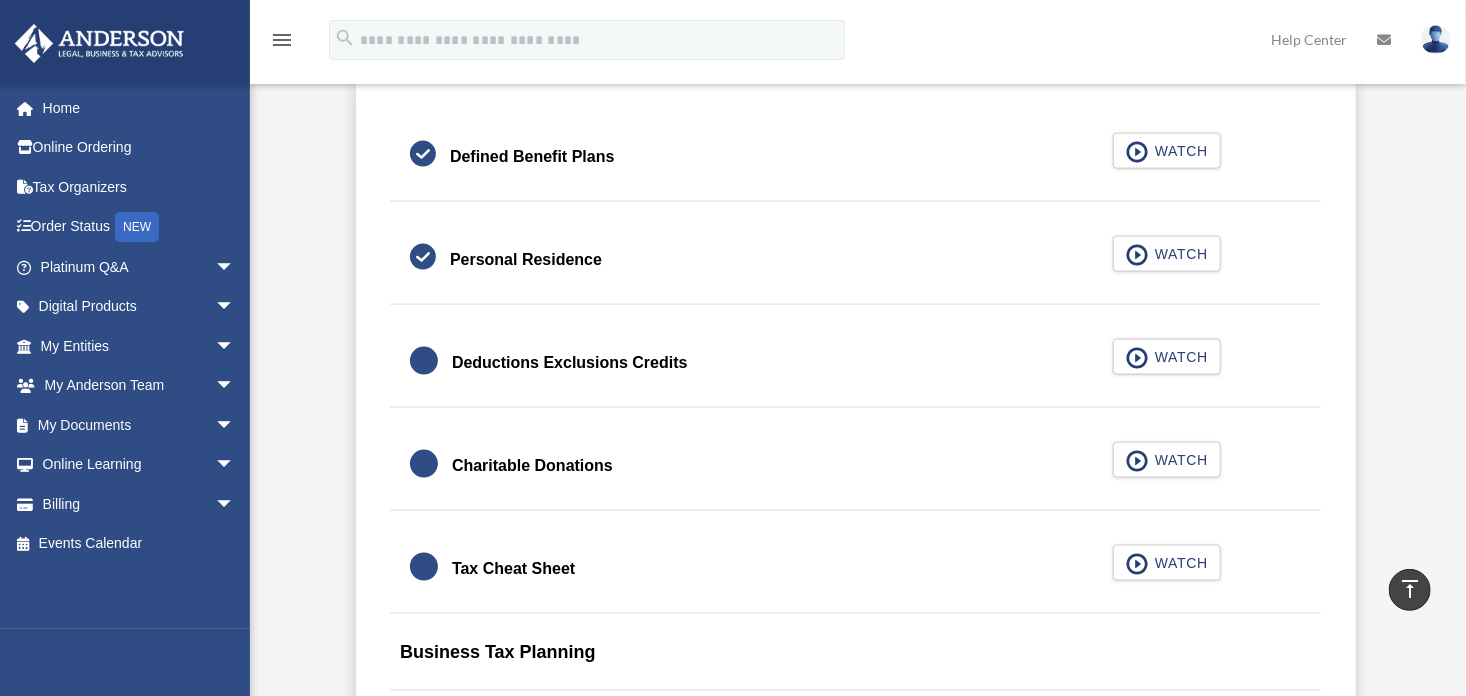 scroll, scrollTop: 1248, scrollLeft: 0, axis: vertical 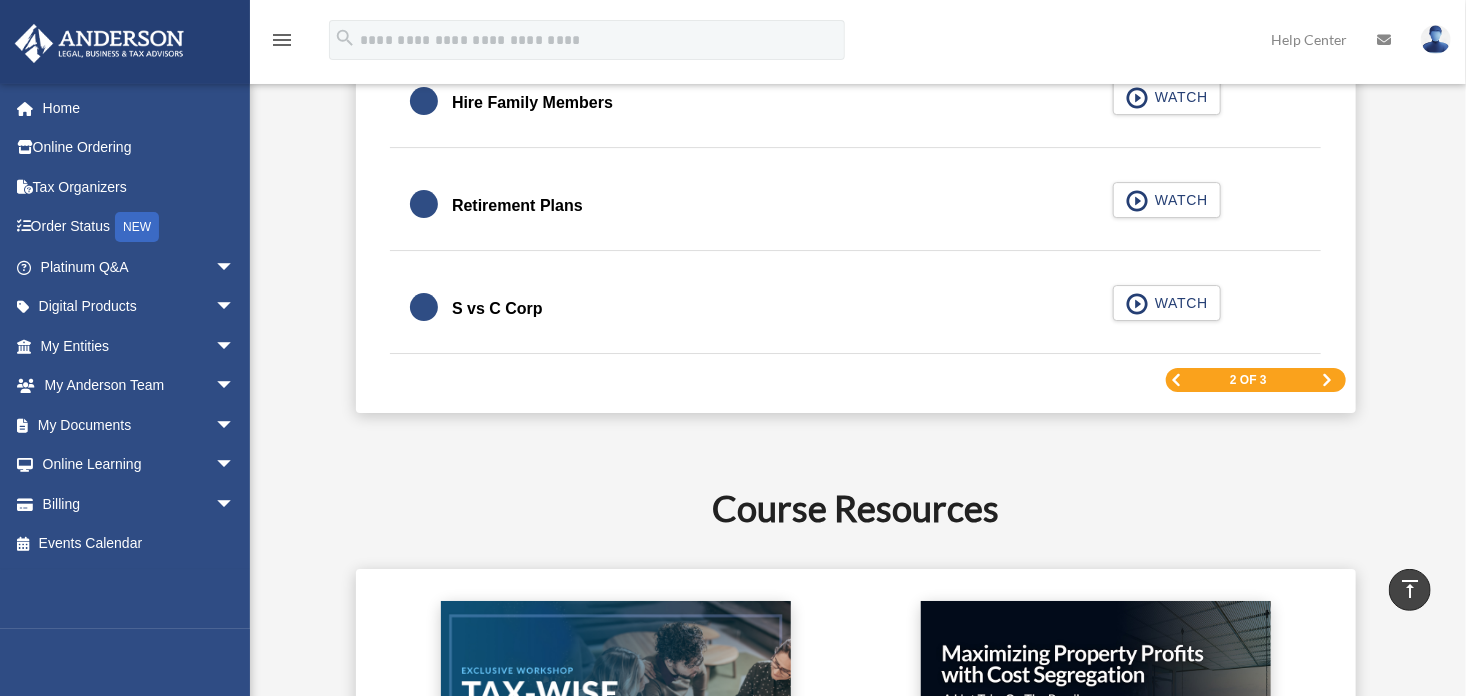 click at bounding box center (1327, 380) 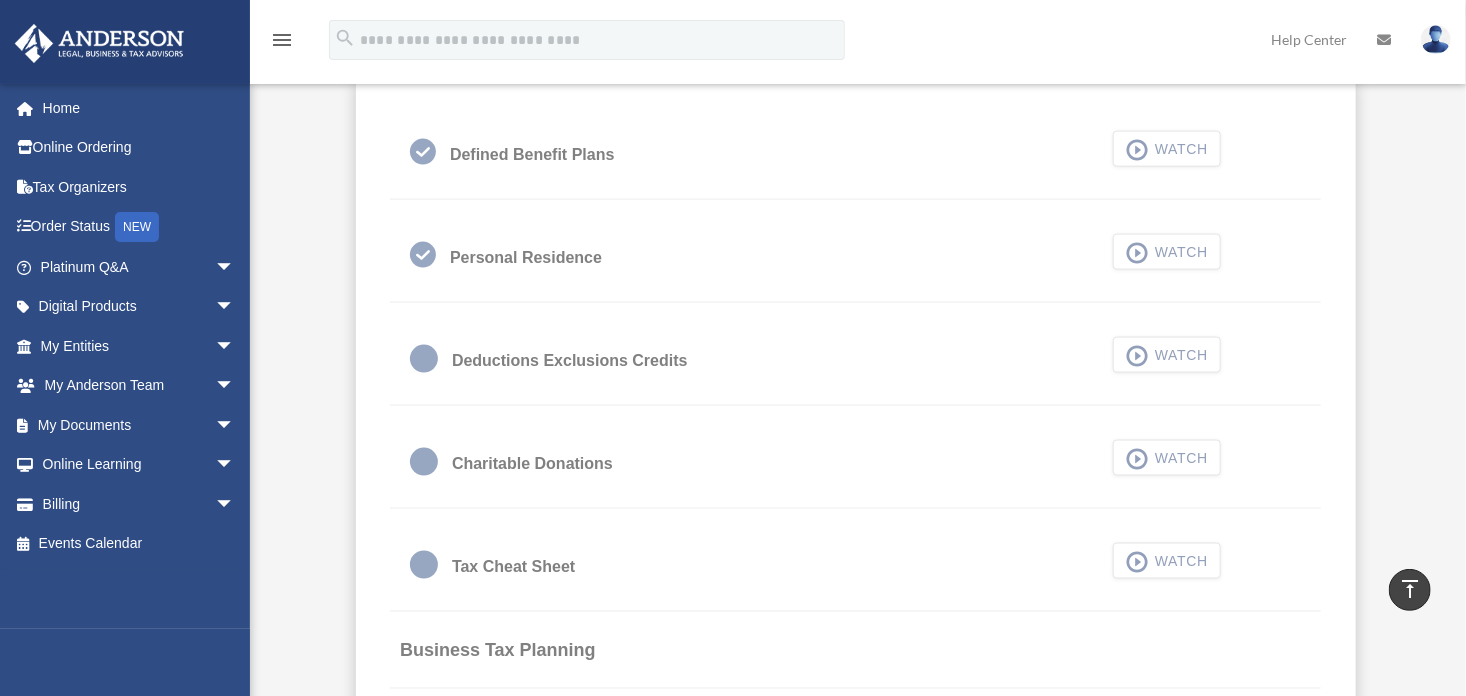scroll, scrollTop: 1248, scrollLeft: 0, axis: vertical 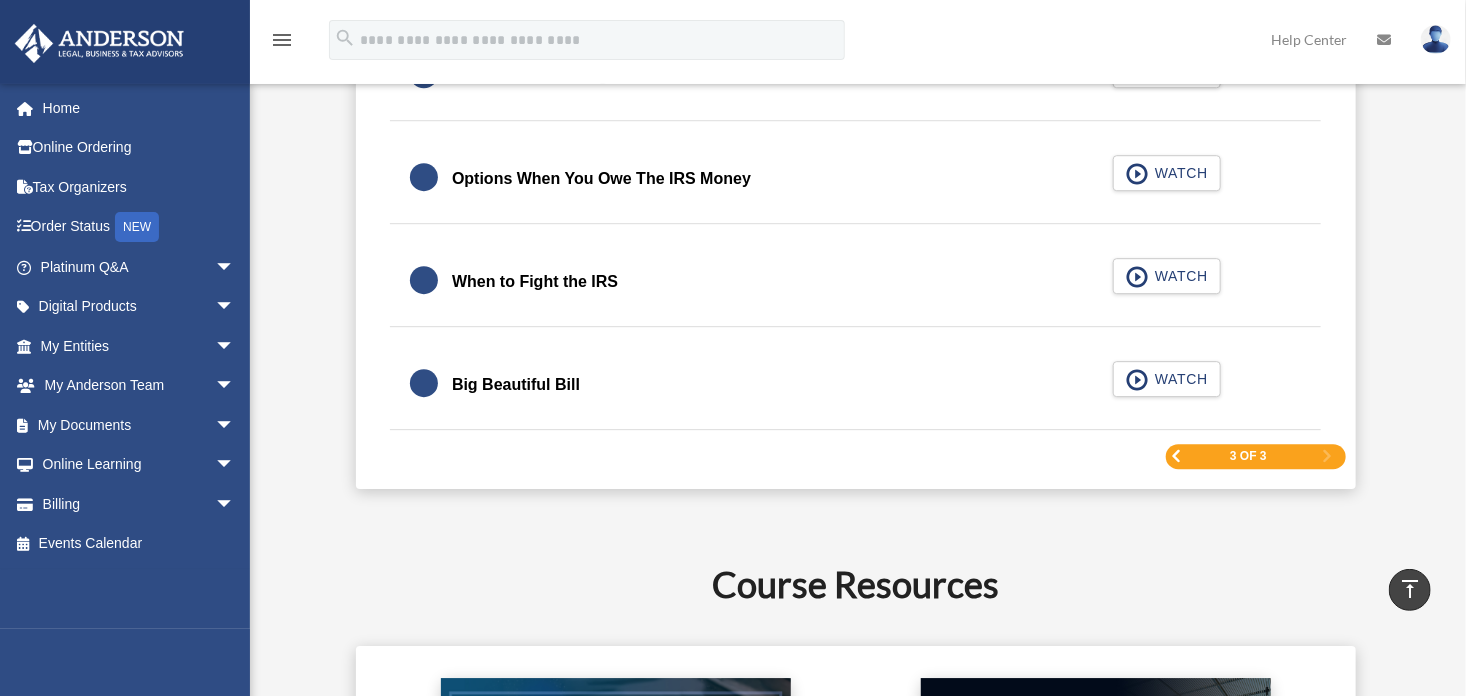 click at bounding box center [1177, 456] 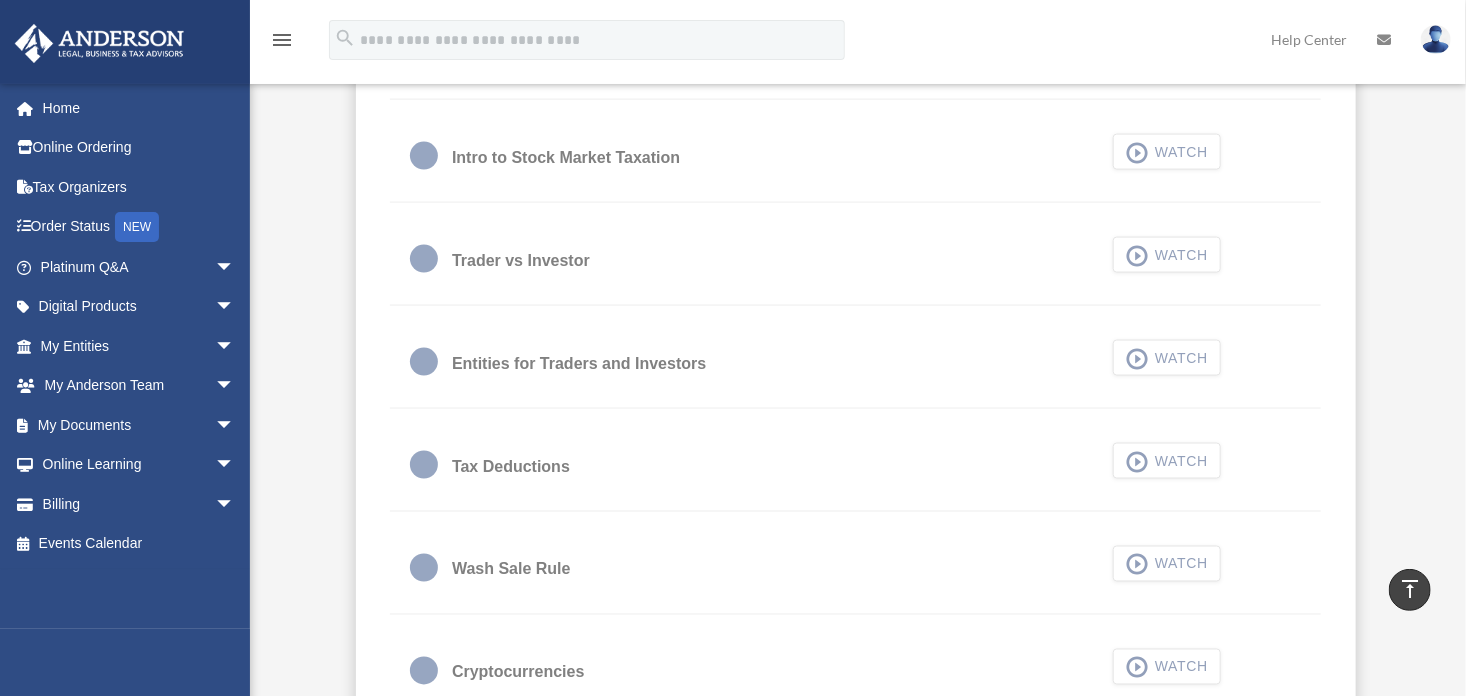 scroll, scrollTop: 1248, scrollLeft: 0, axis: vertical 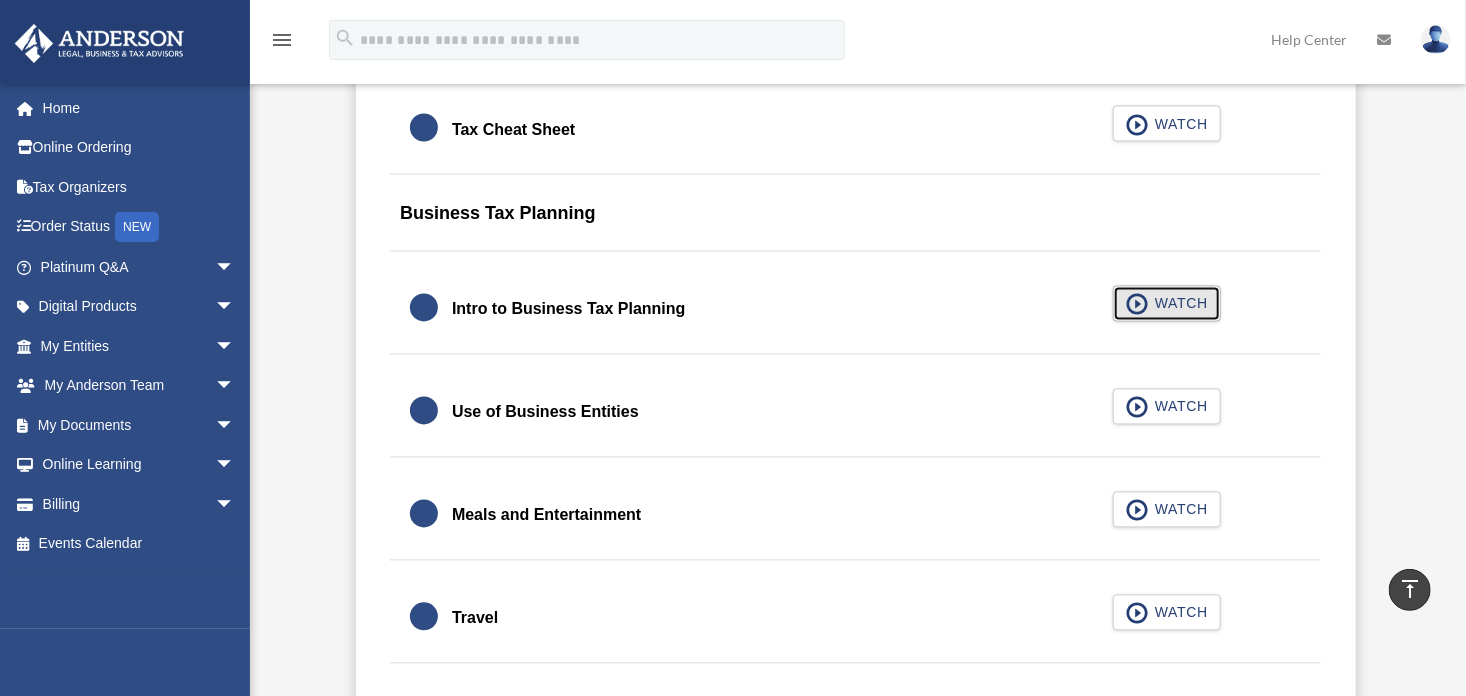 click on "WATCH" at bounding box center (1178, 304) 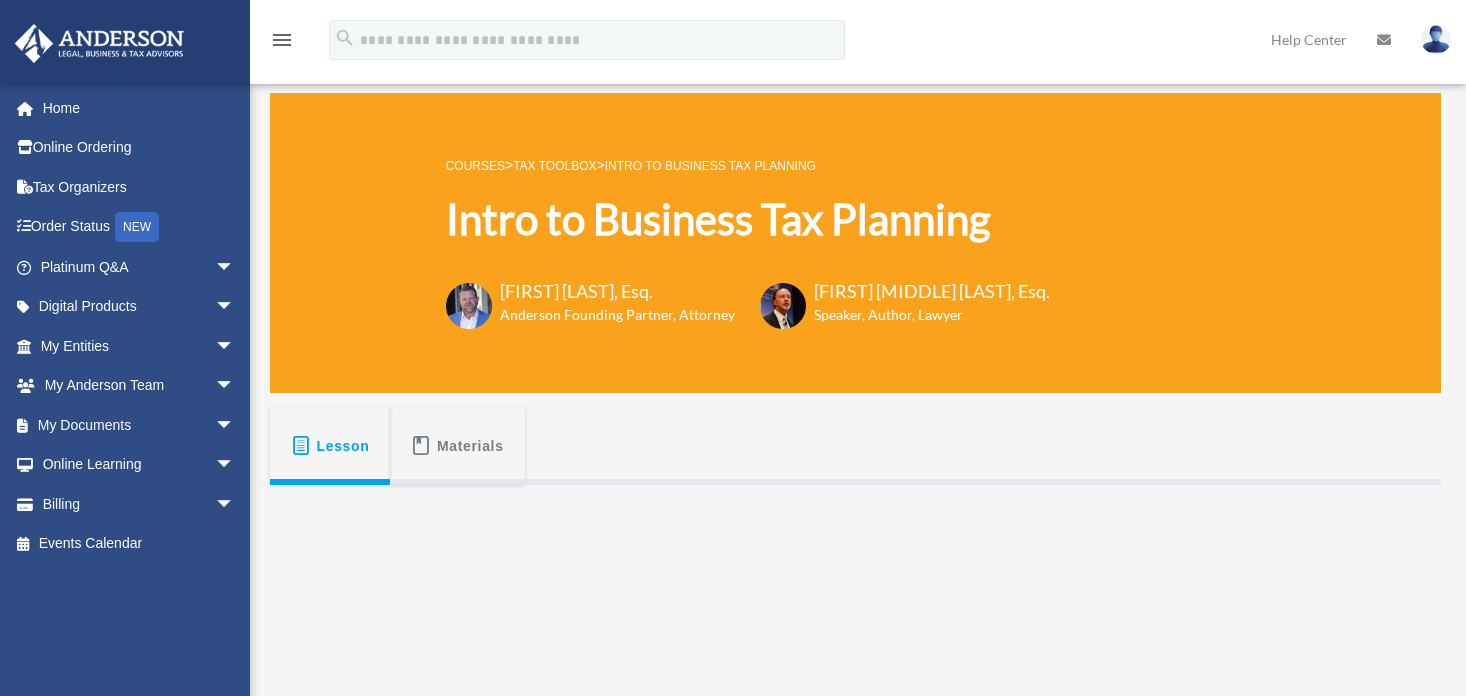 scroll, scrollTop: 0, scrollLeft: 0, axis: both 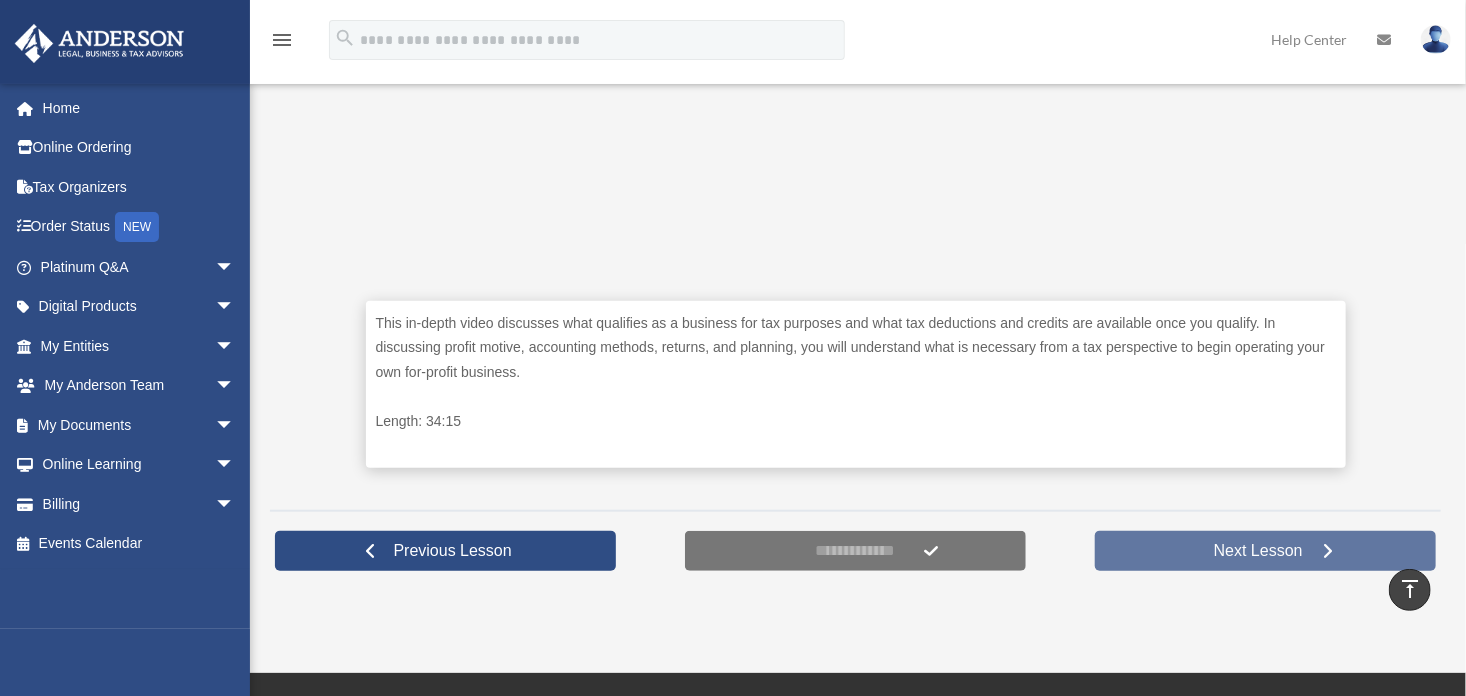 click on "Next Lesson" at bounding box center [1258, 551] 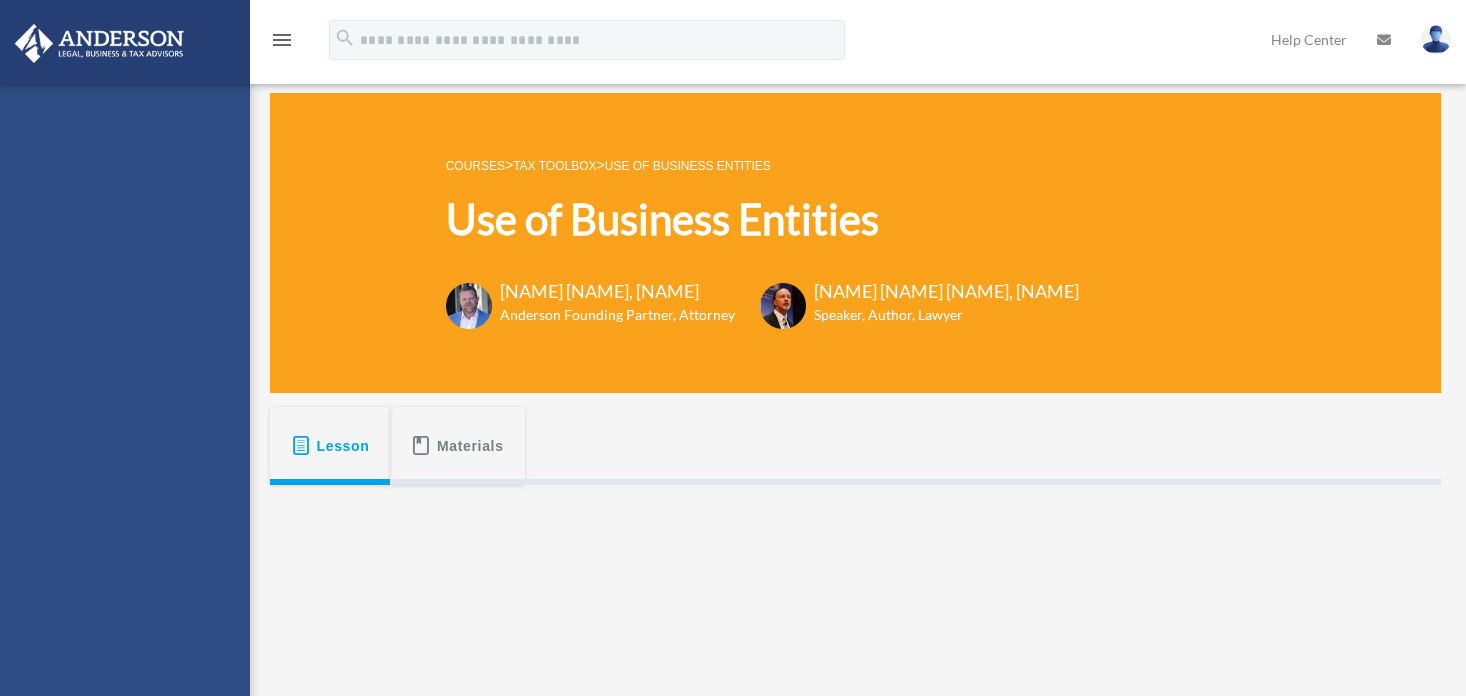 scroll, scrollTop: 0, scrollLeft: 0, axis: both 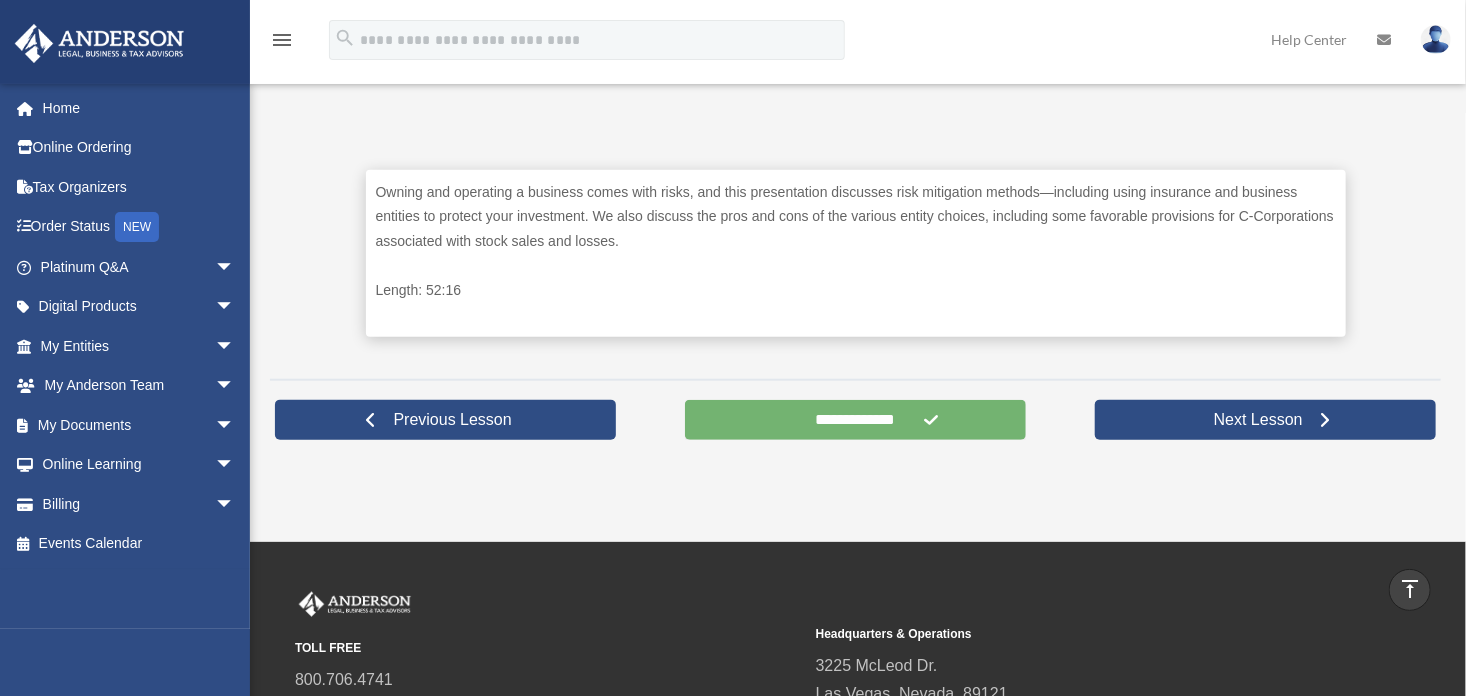 click on "**********" at bounding box center (855, 420) 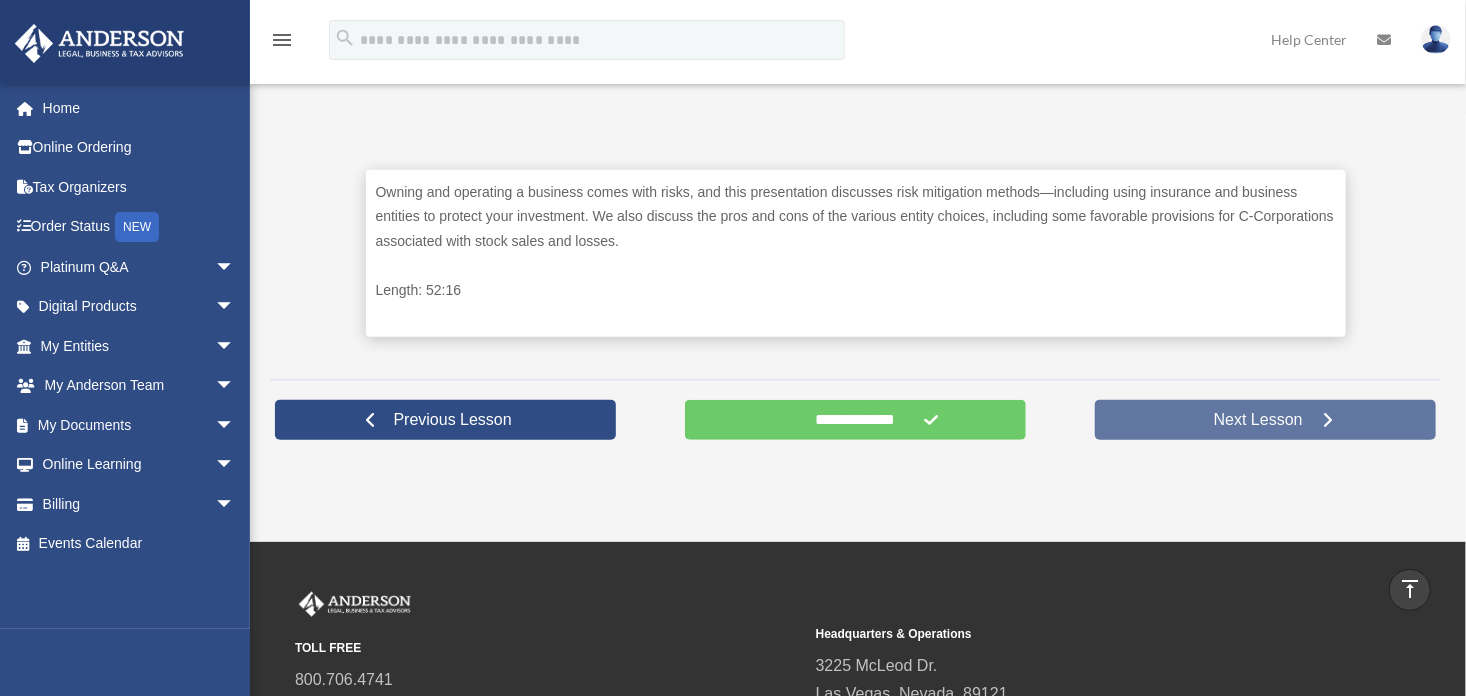 click on "Next Lesson" at bounding box center [1265, 420] 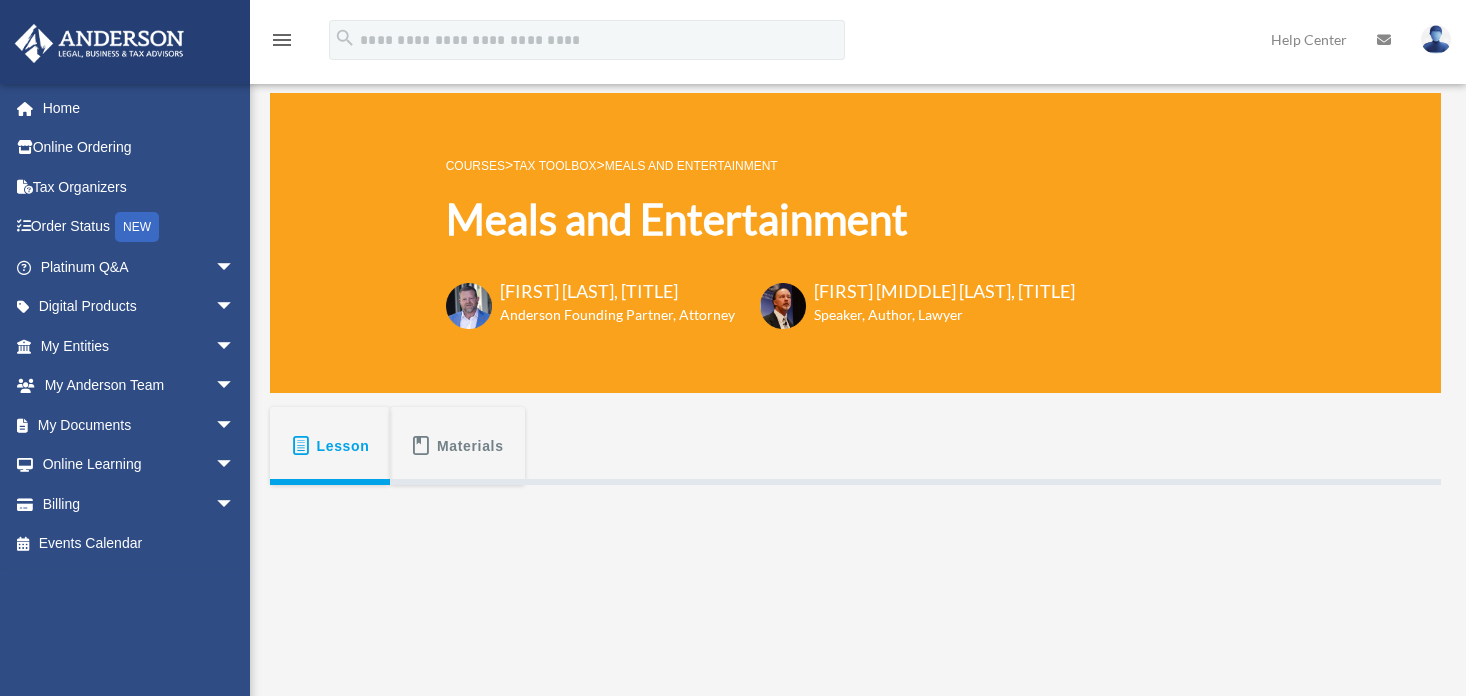 scroll, scrollTop: 0, scrollLeft: 0, axis: both 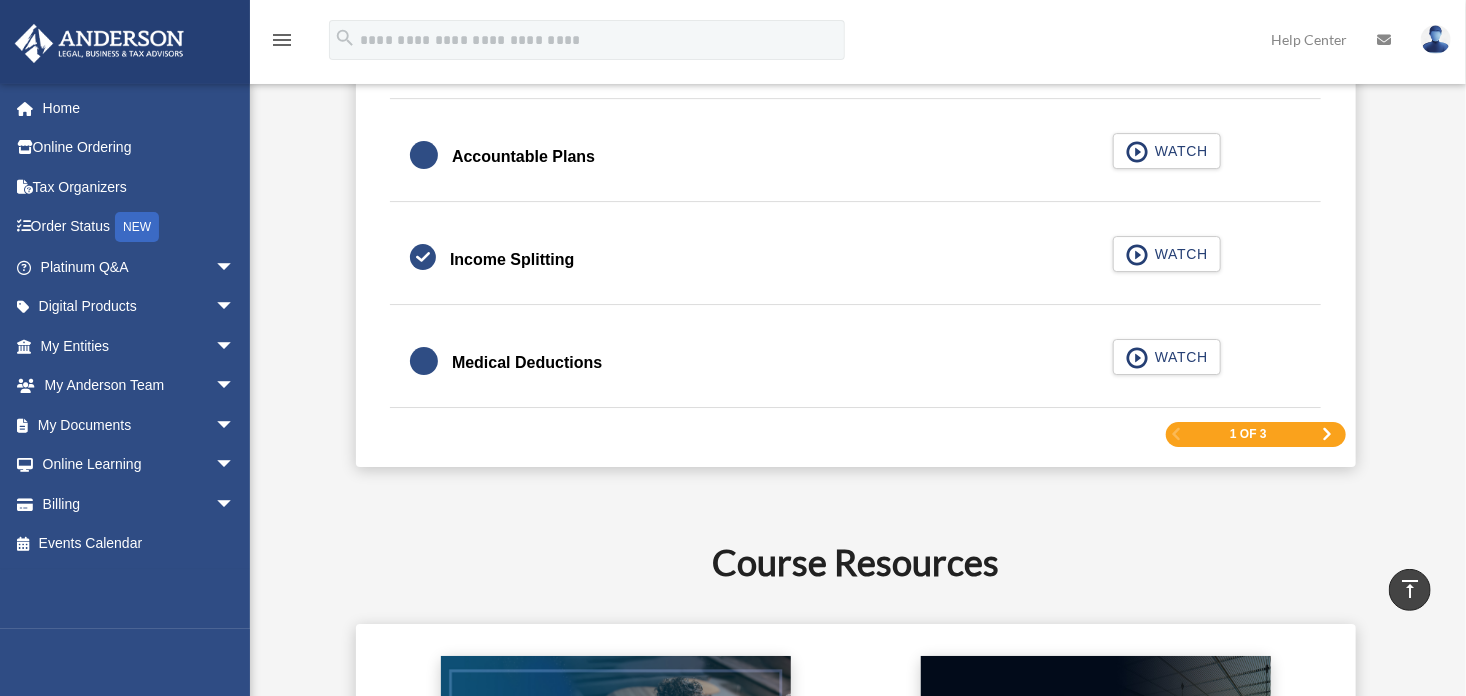 click at bounding box center [1327, 434] 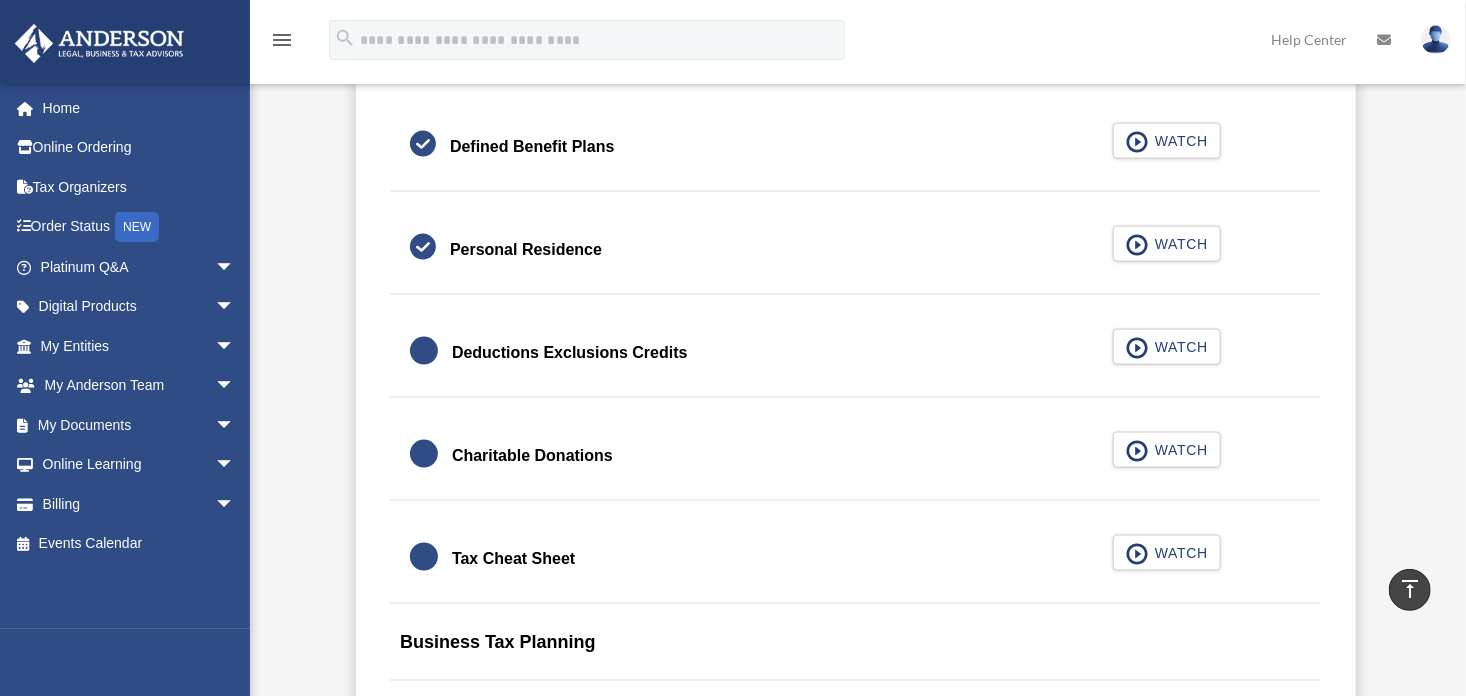 scroll, scrollTop: 1248, scrollLeft: 0, axis: vertical 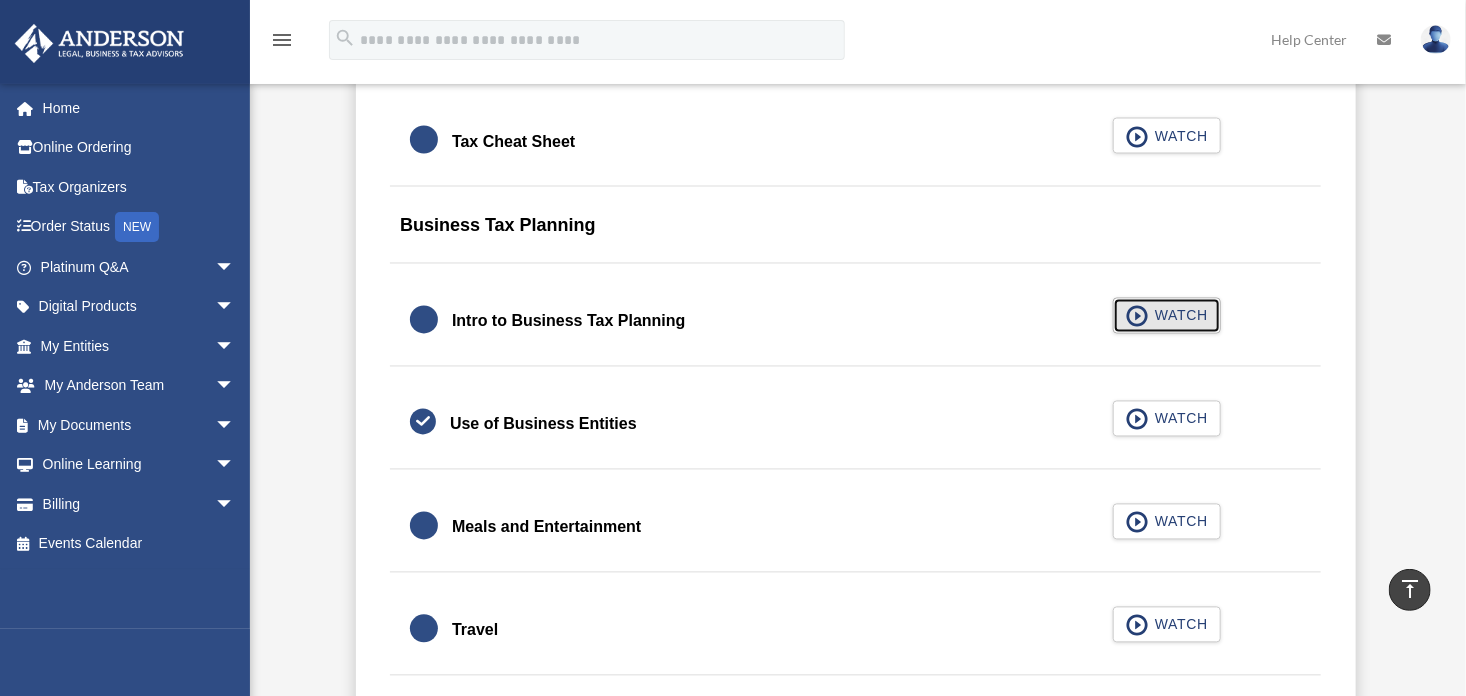 click on "WATCH" at bounding box center (1178, 316) 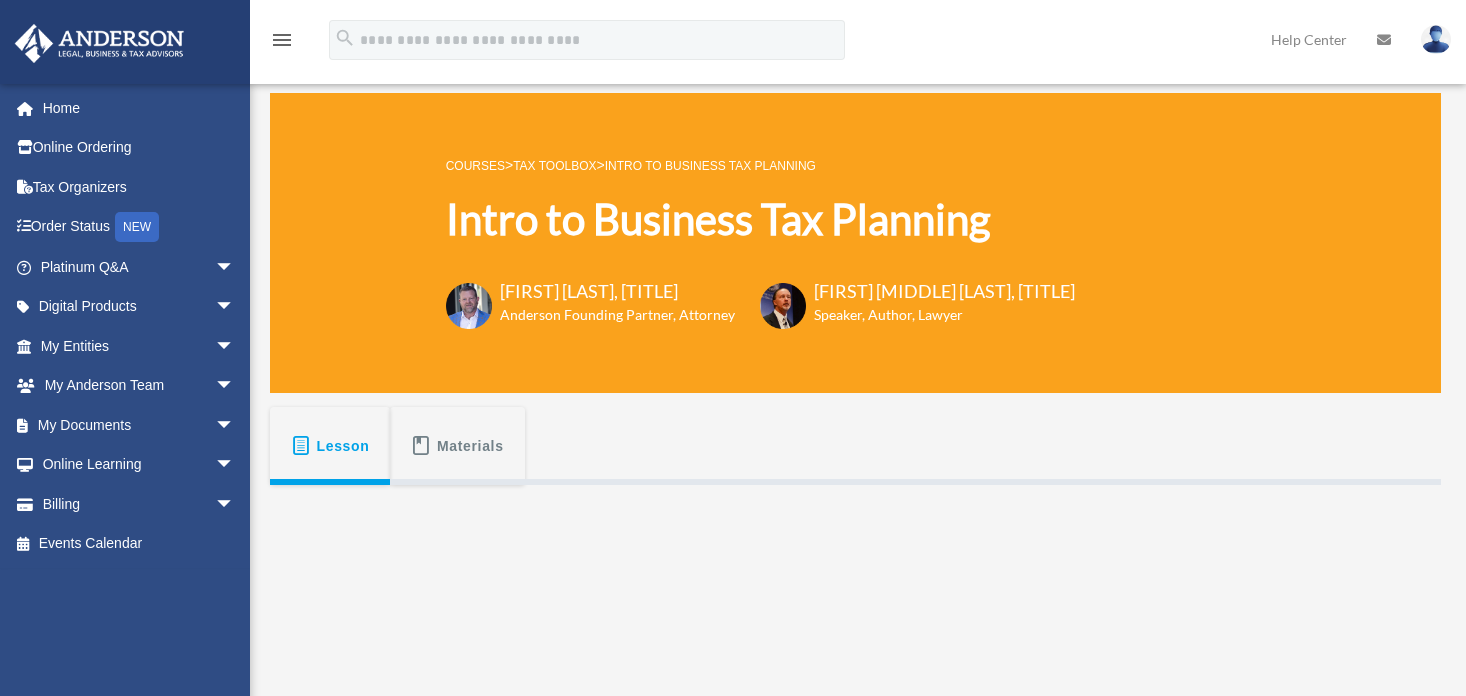 scroll, scrollTop: 0, scrollLeft: 0, axis: both 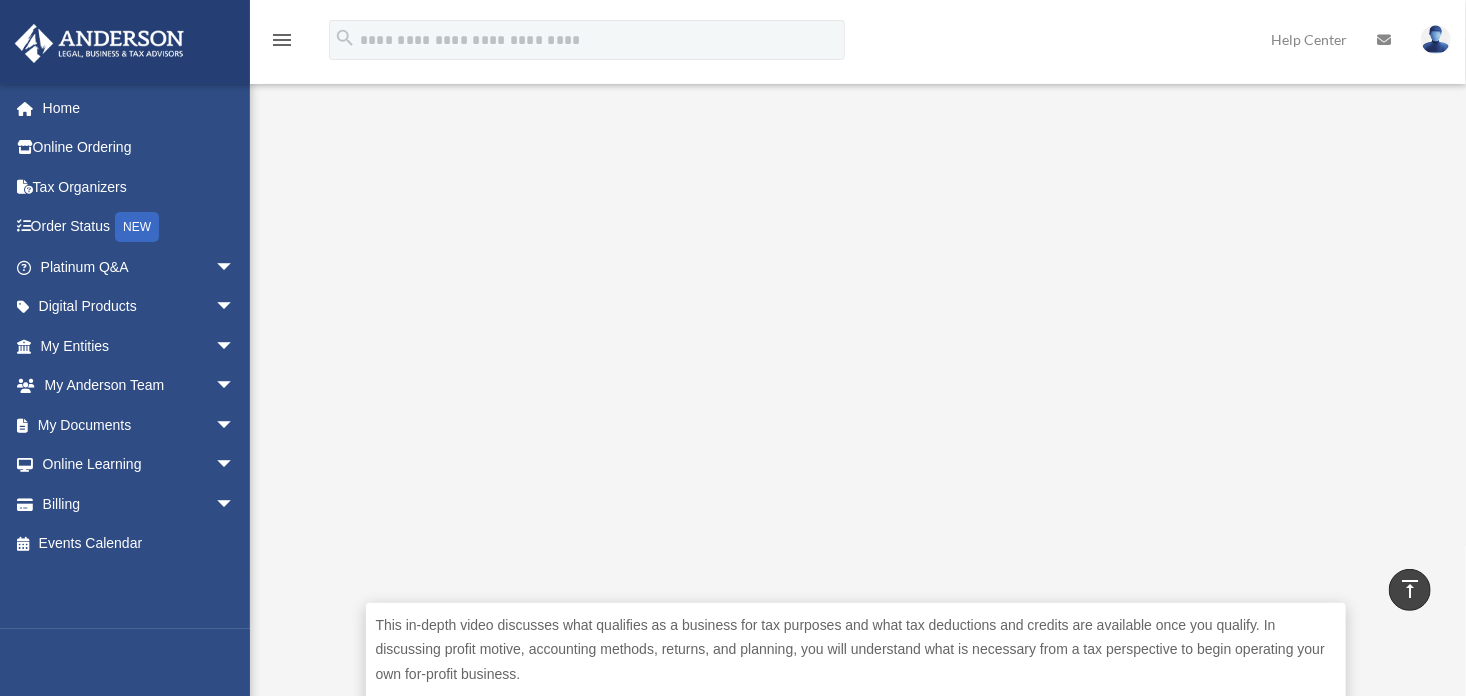 click at bounding box center (1436, 39) 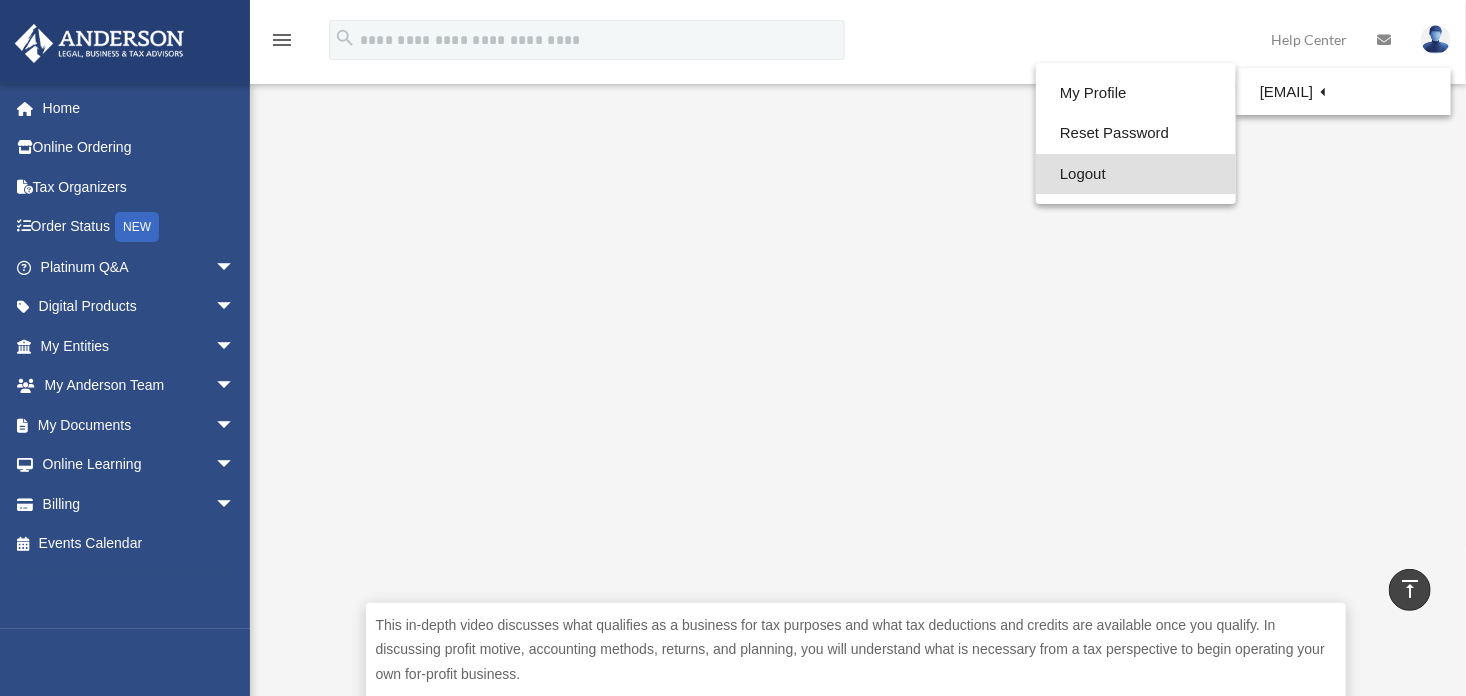 click on "Logout" at bounding box center (1136, 174) 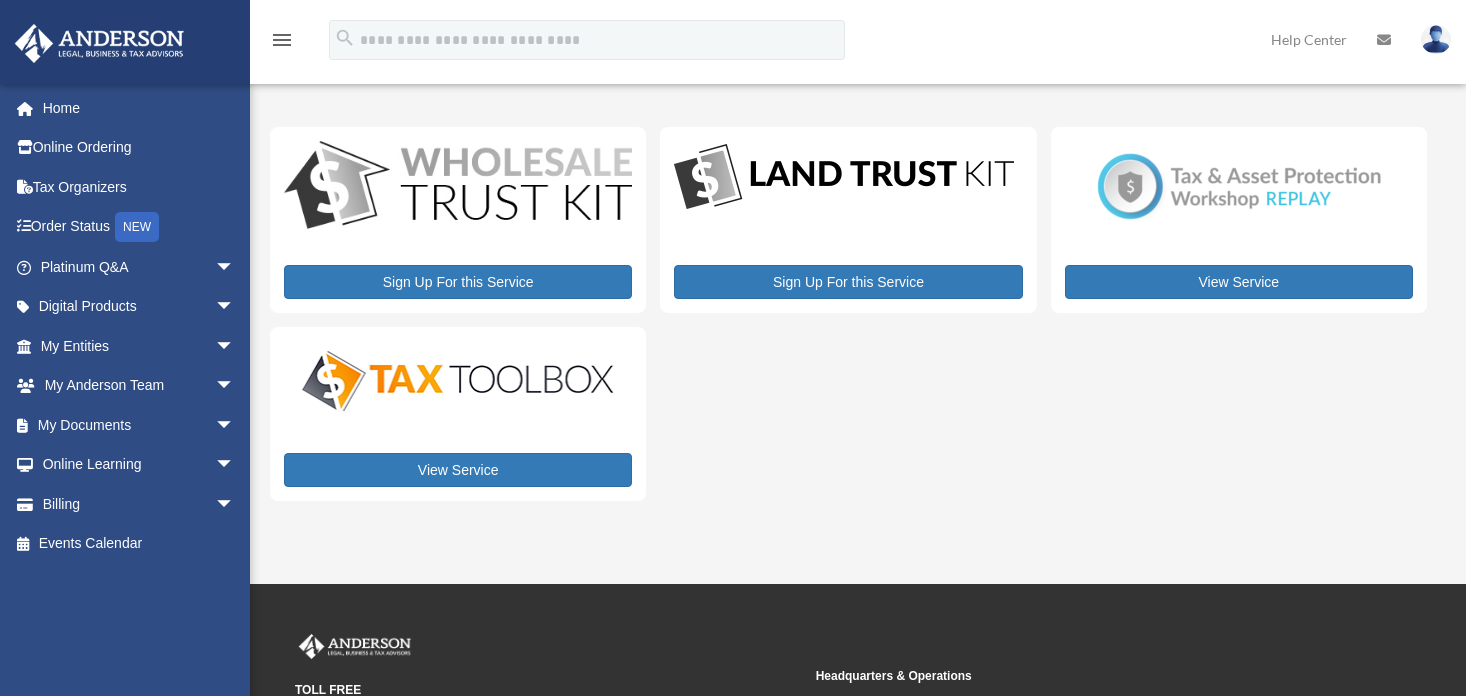 scroll, scrollTop: 0, scrollLeft: 0, axis: both 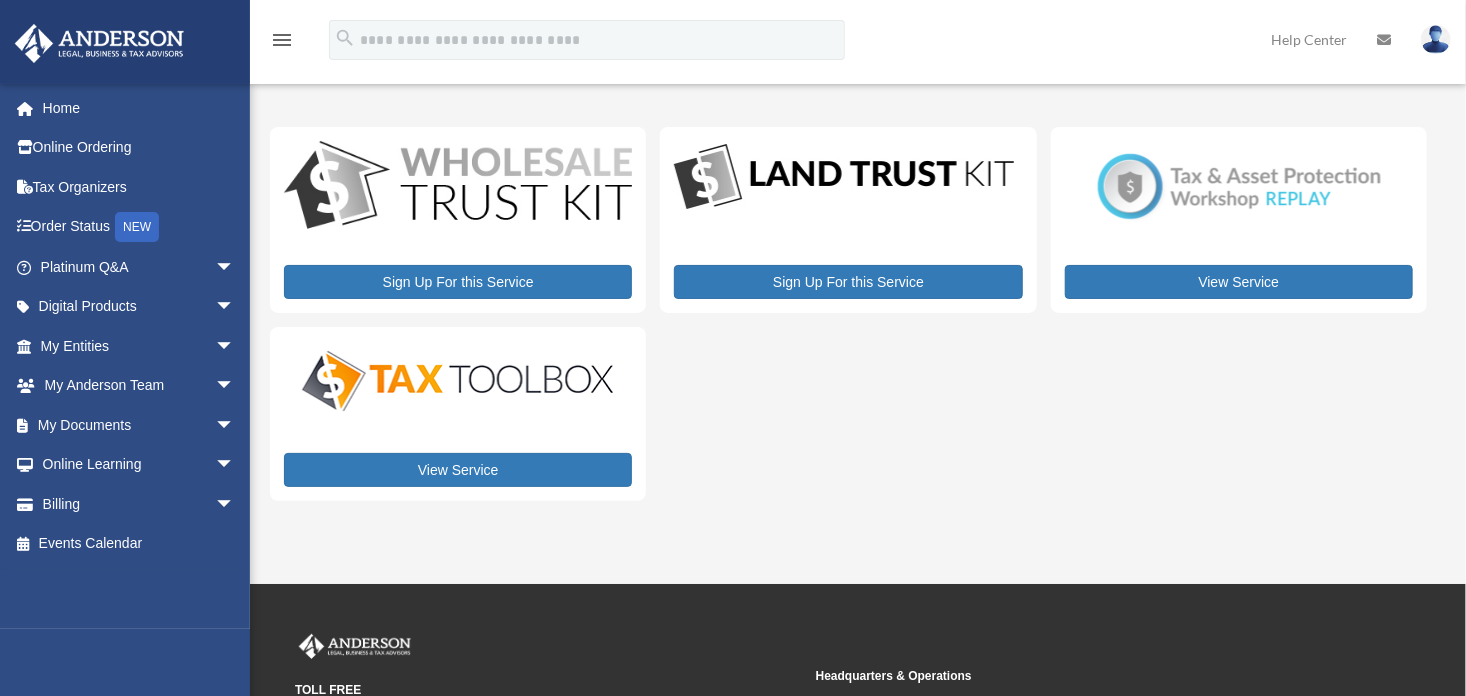 click at bounding box center [1436, 39] 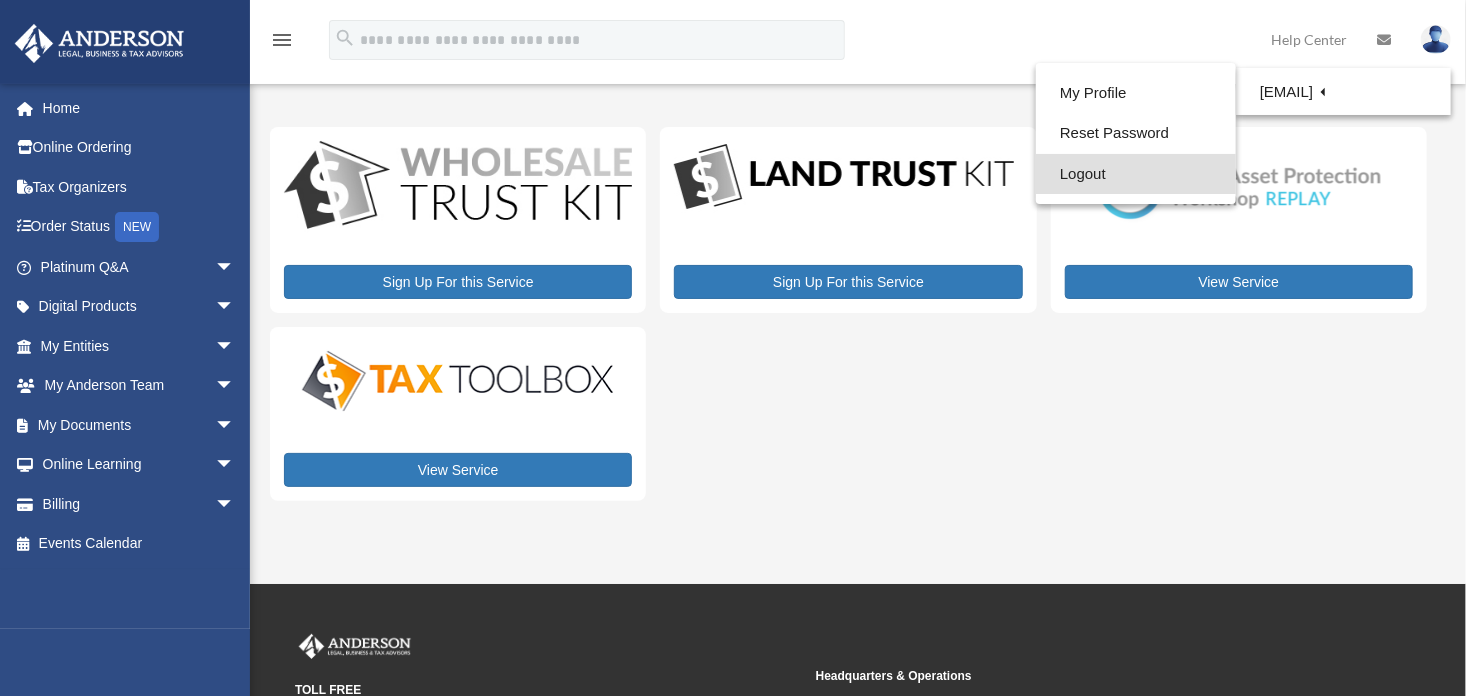click on "Logout" at bounding box center [1136, 174] 